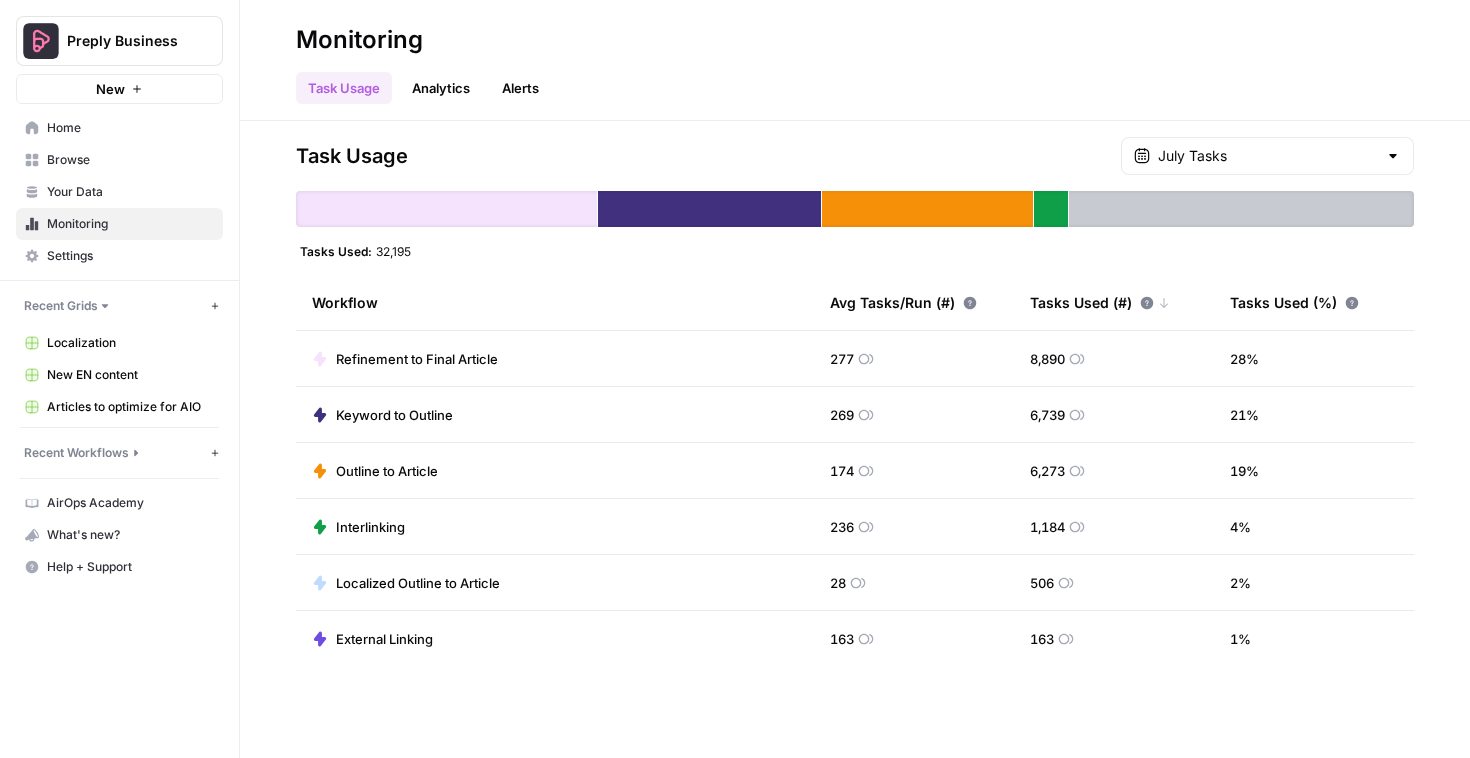 scroll, scrollTop: 0, scrollLeft: 0, axis: both 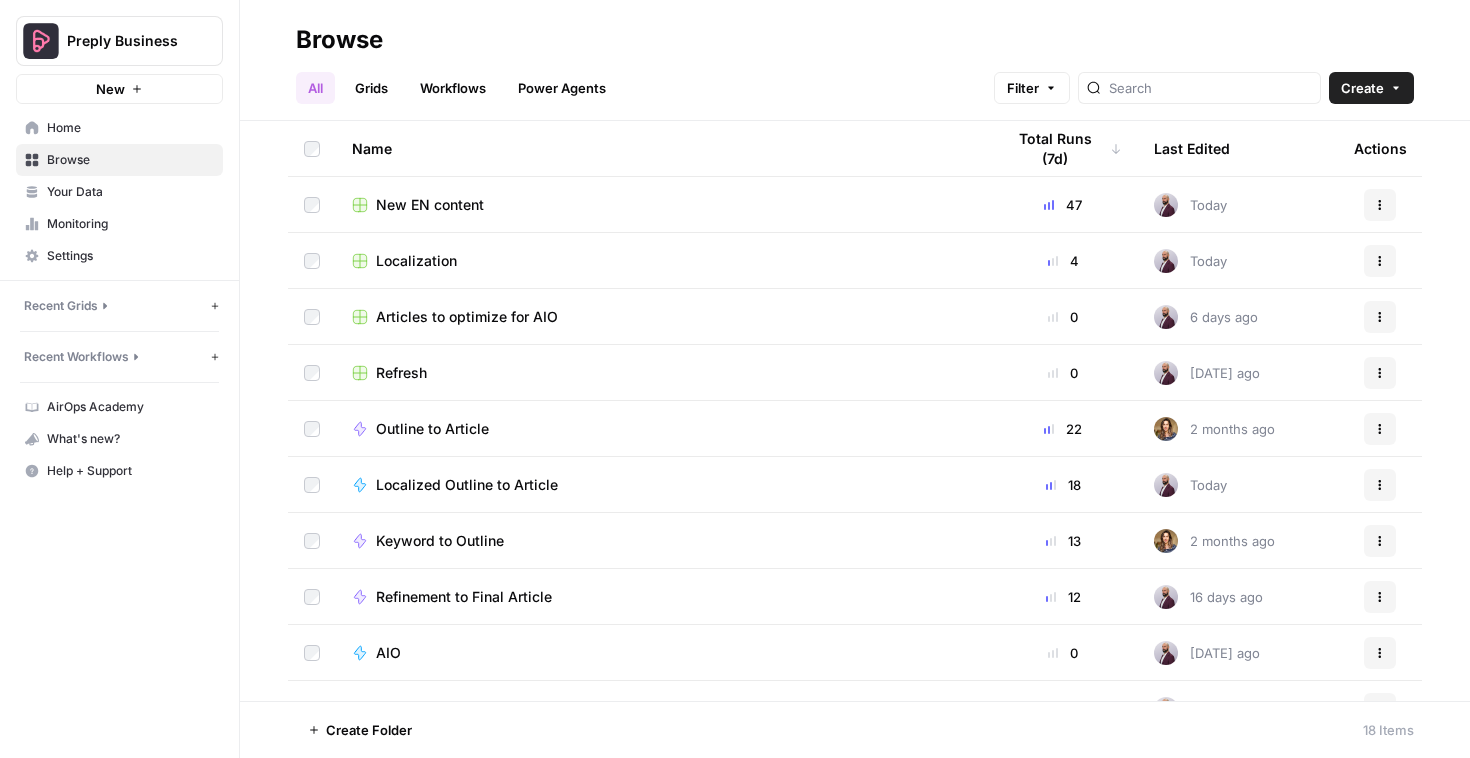 click on "New EN content" at bounding box center [430, 205] 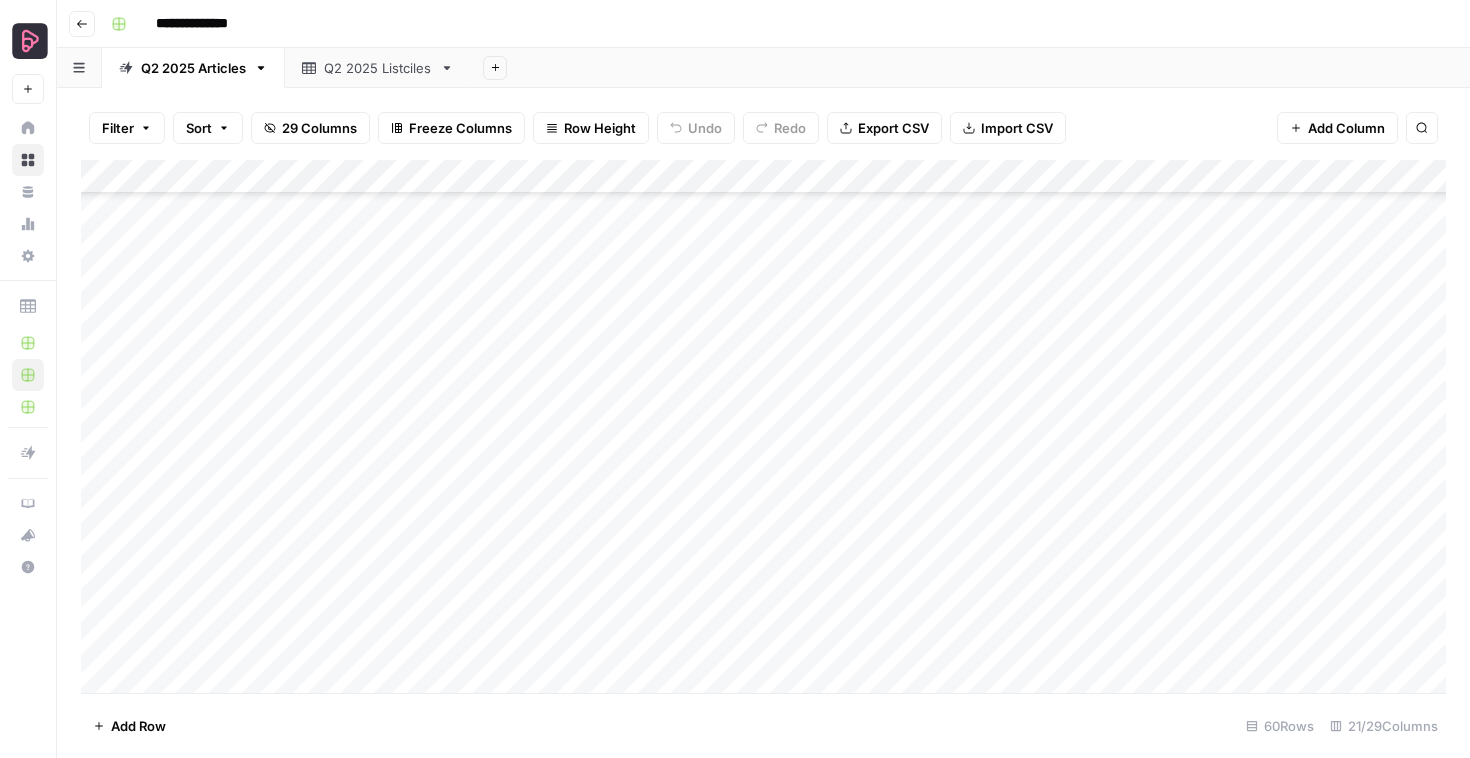 scroll, scrollTop: 1573, scrollLeft: 0, axis: vertical 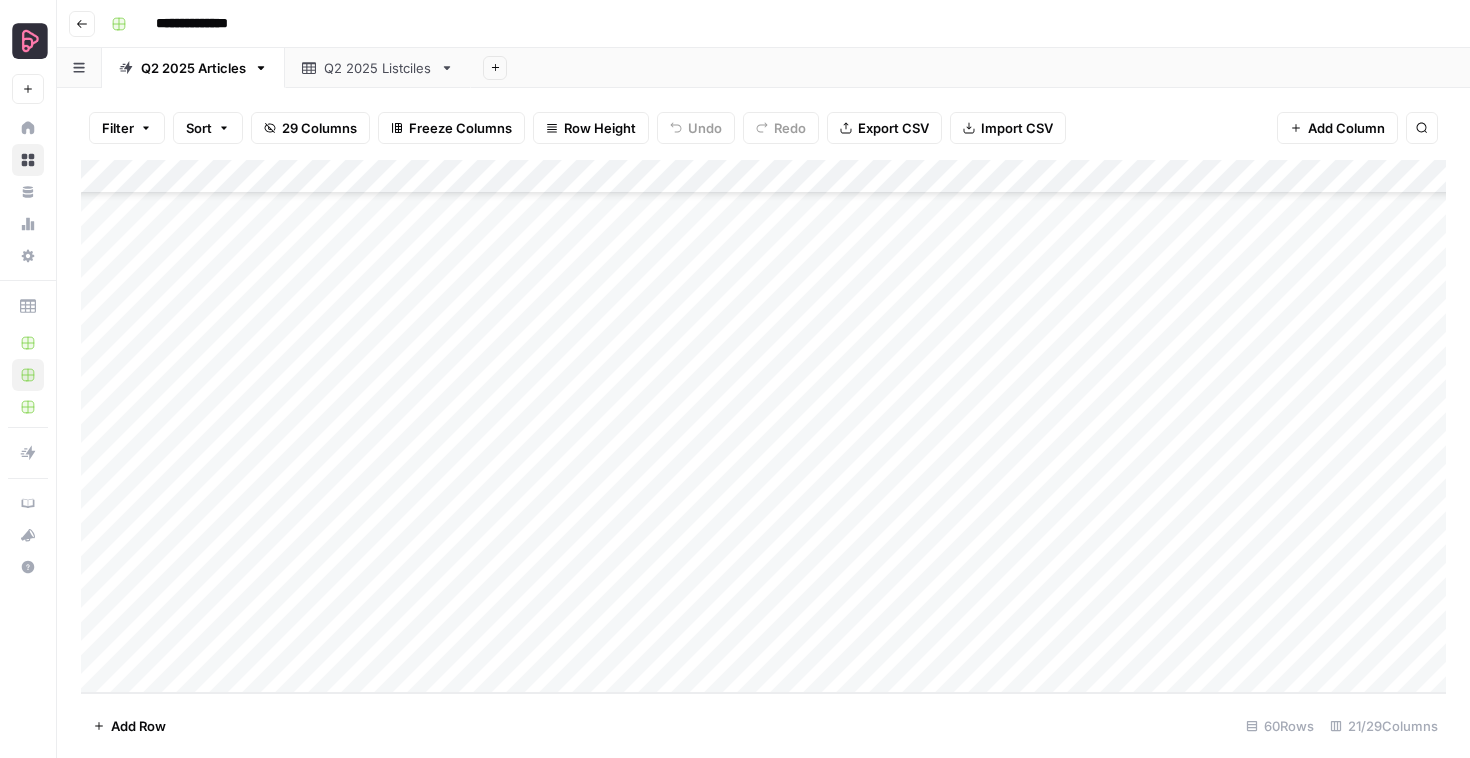 click on "Add Column" at bounding box center [763, 426] 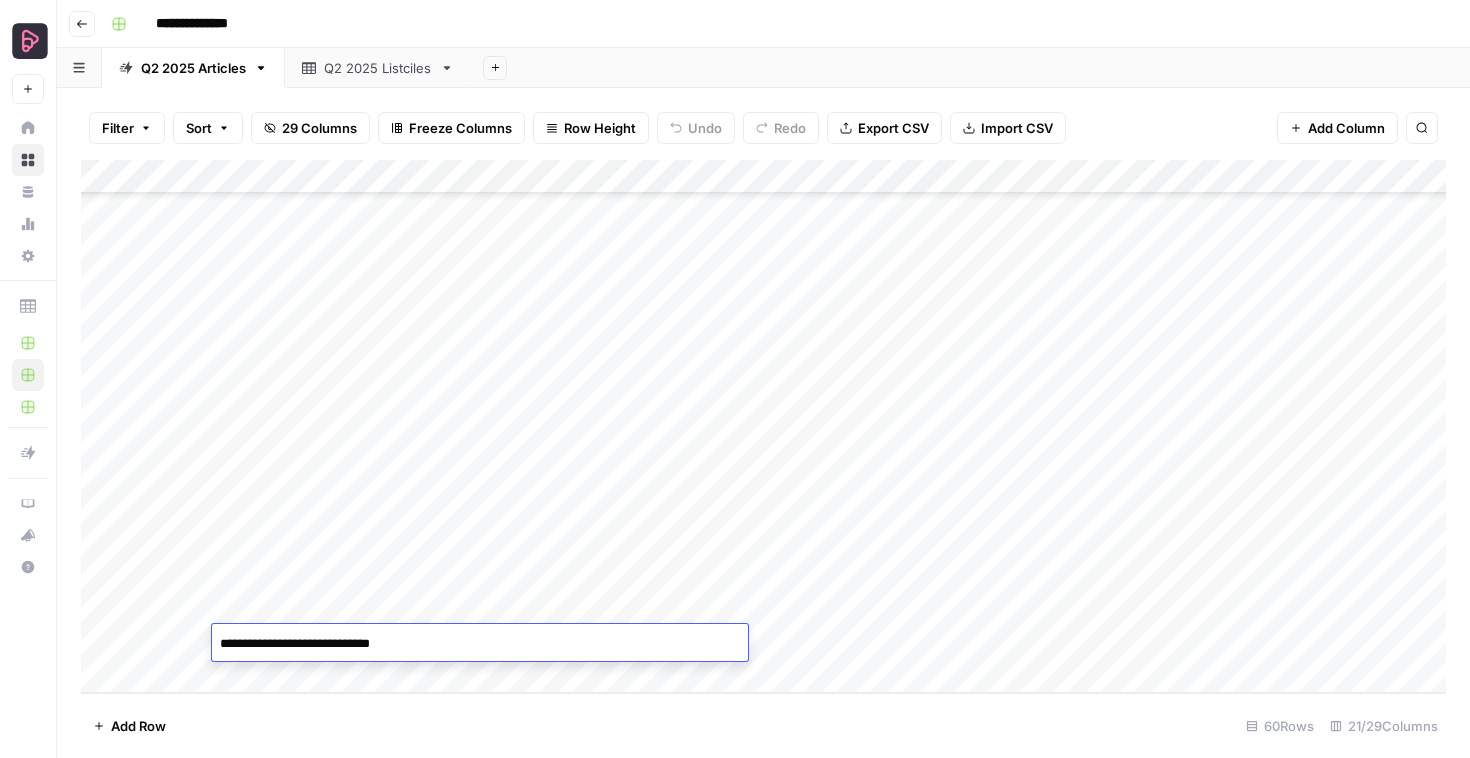 type on "*" 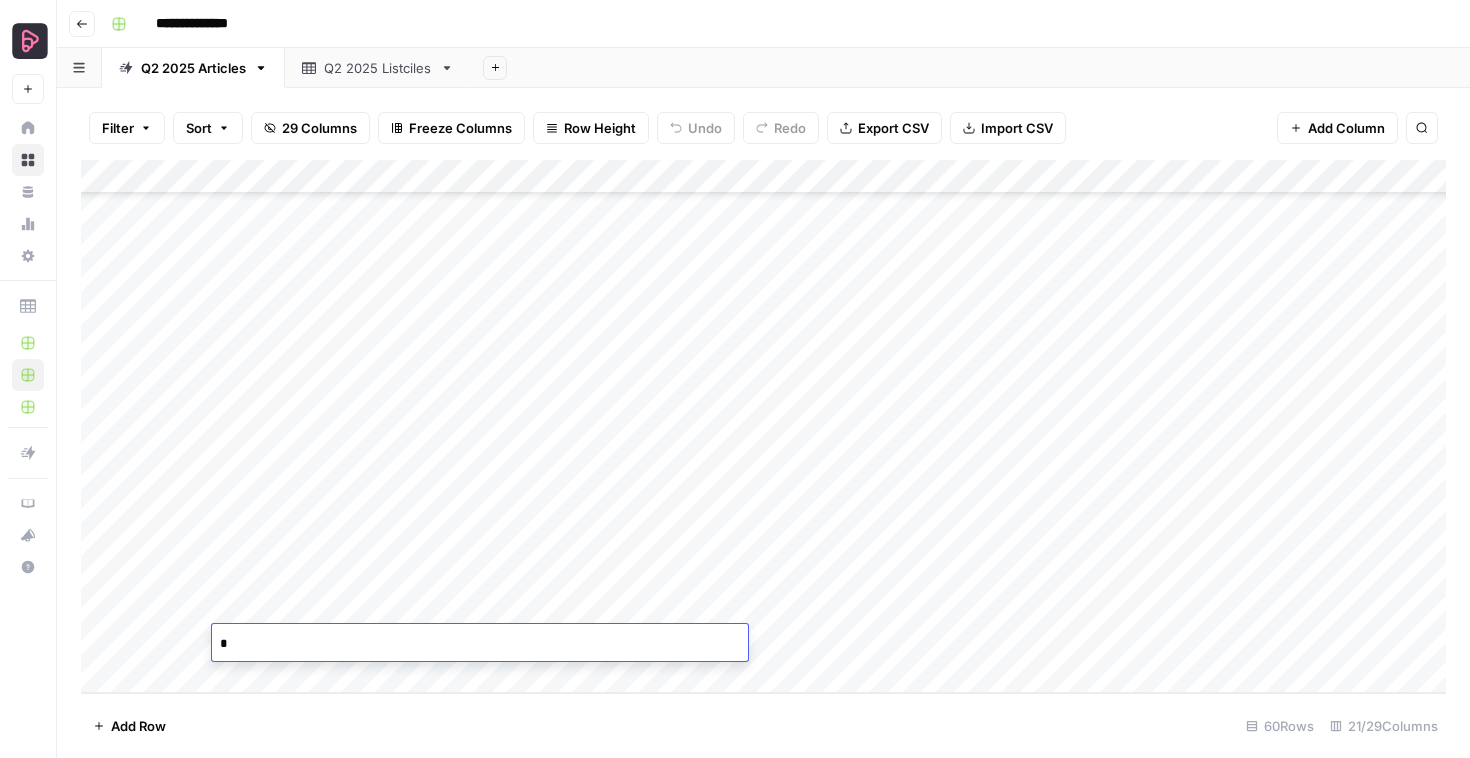 click on "*" at bounding box center (480, 644) 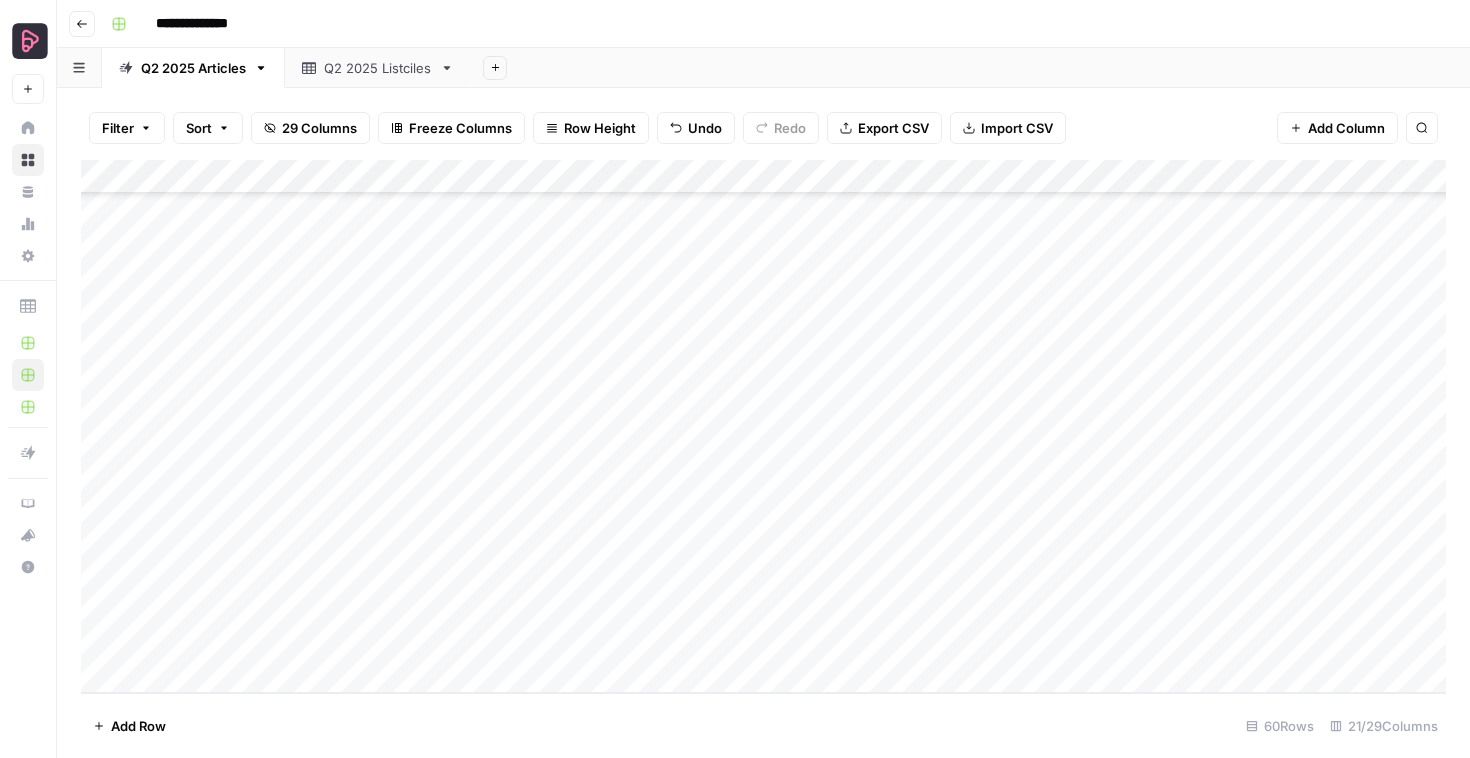 click on "Add Column" at bounding box center (763, 426) 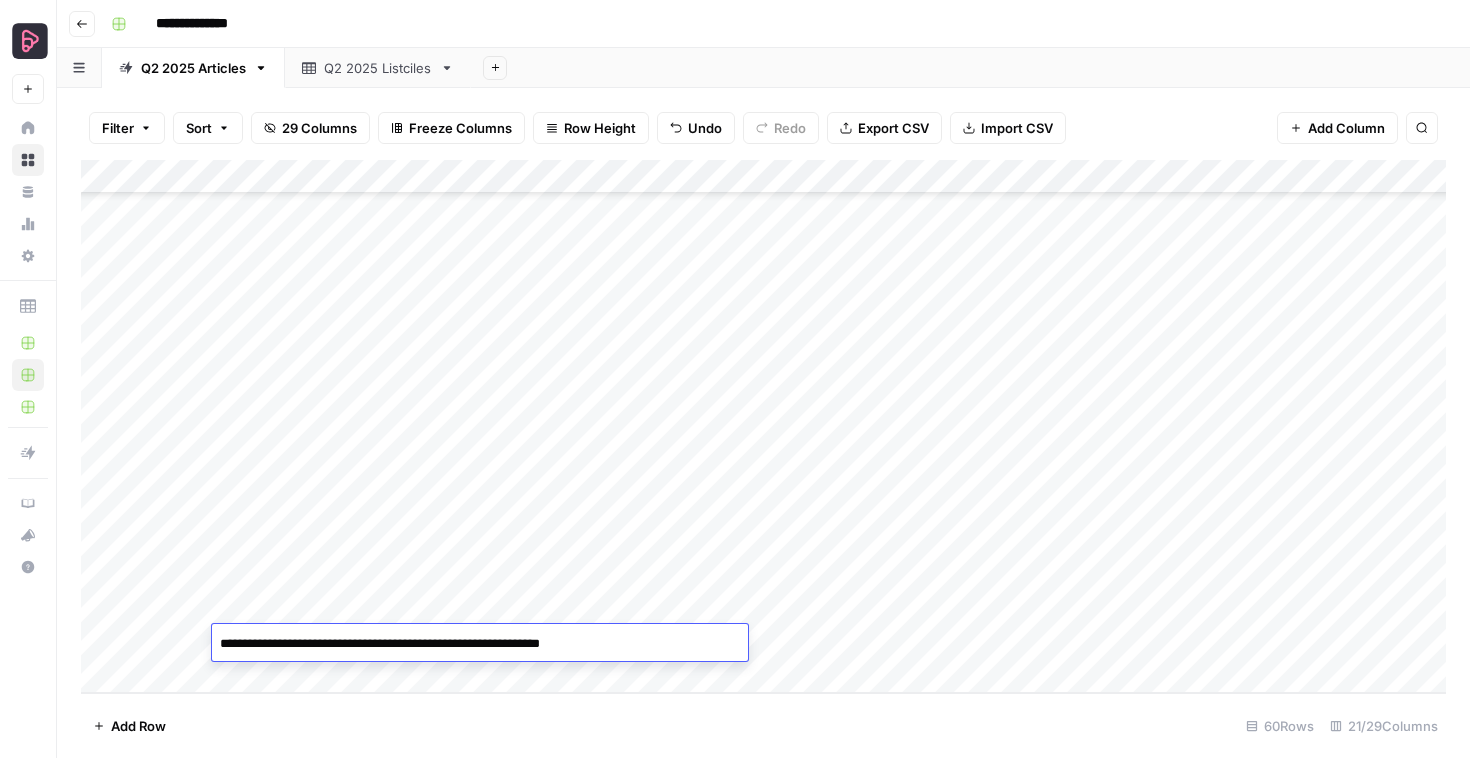 type on "**********" 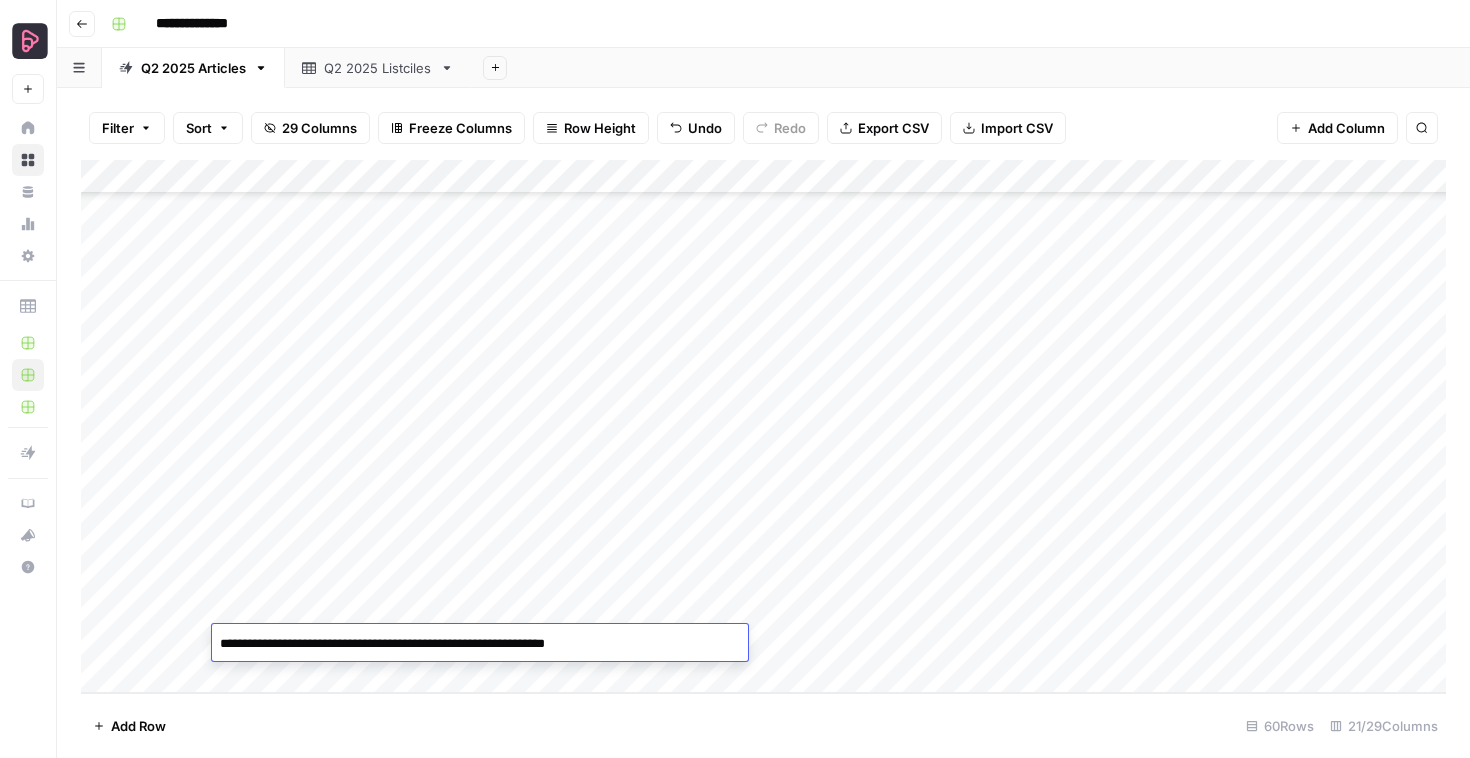 click on "Add Column" at bounding box center [763, 426] 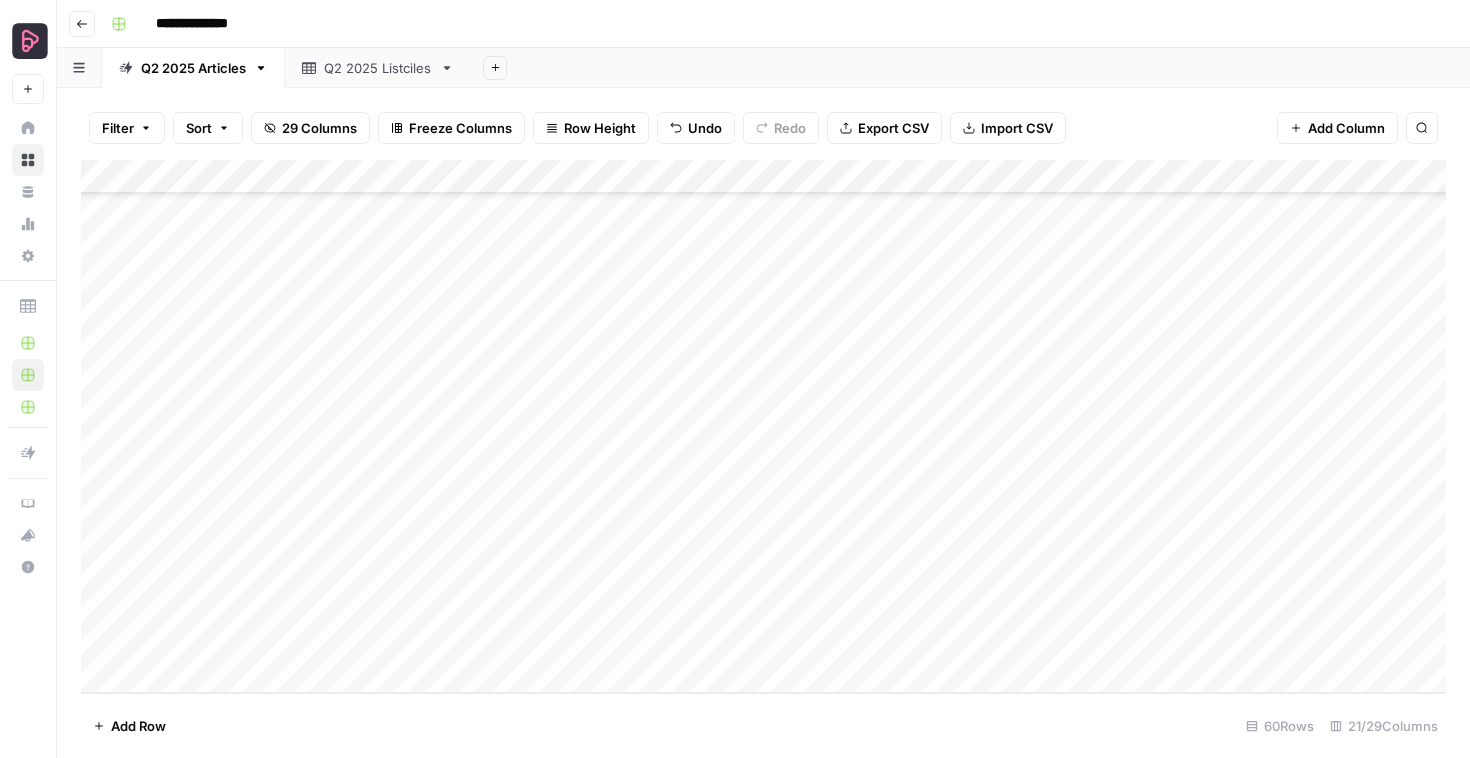 click on "Add Column" at bounding box center [763, 426] 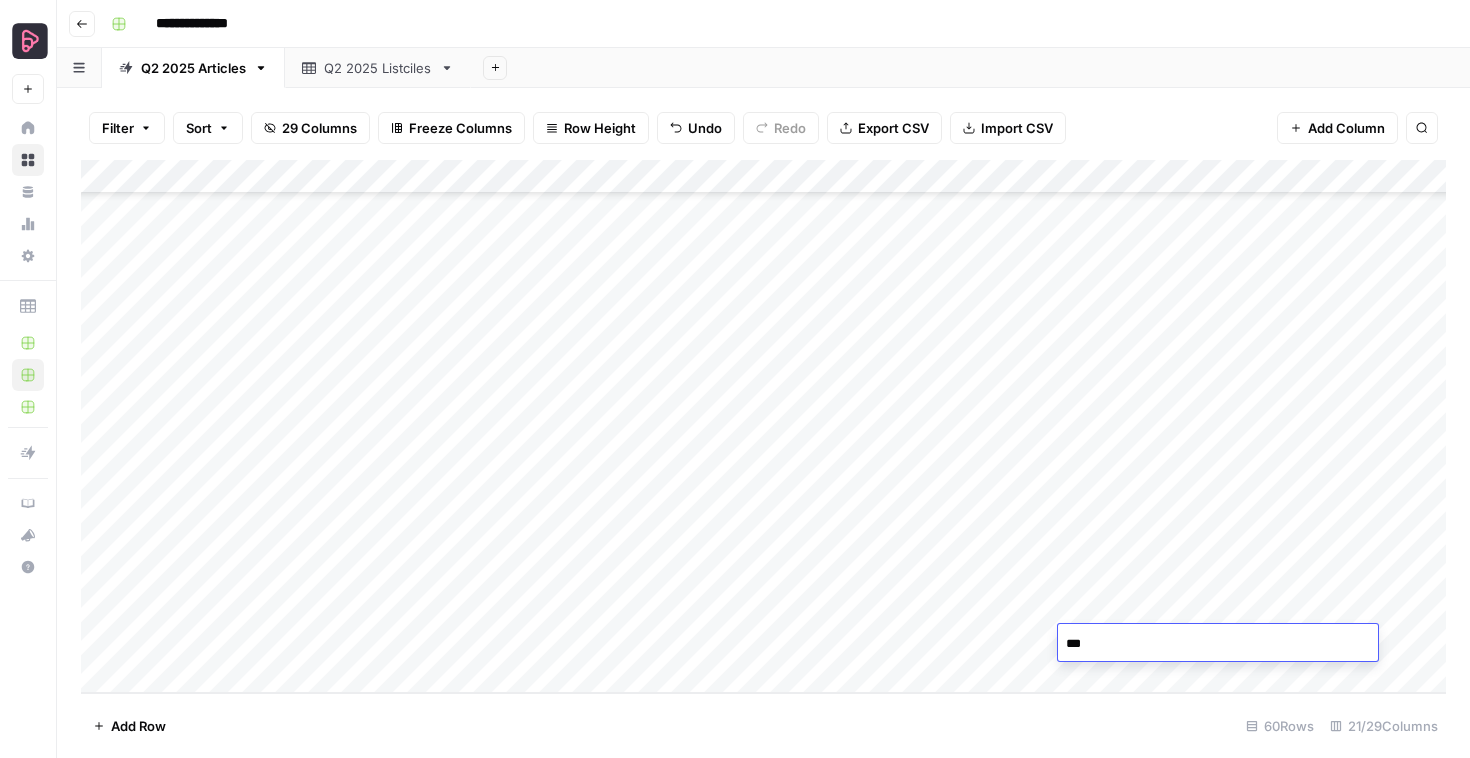 type on "****" 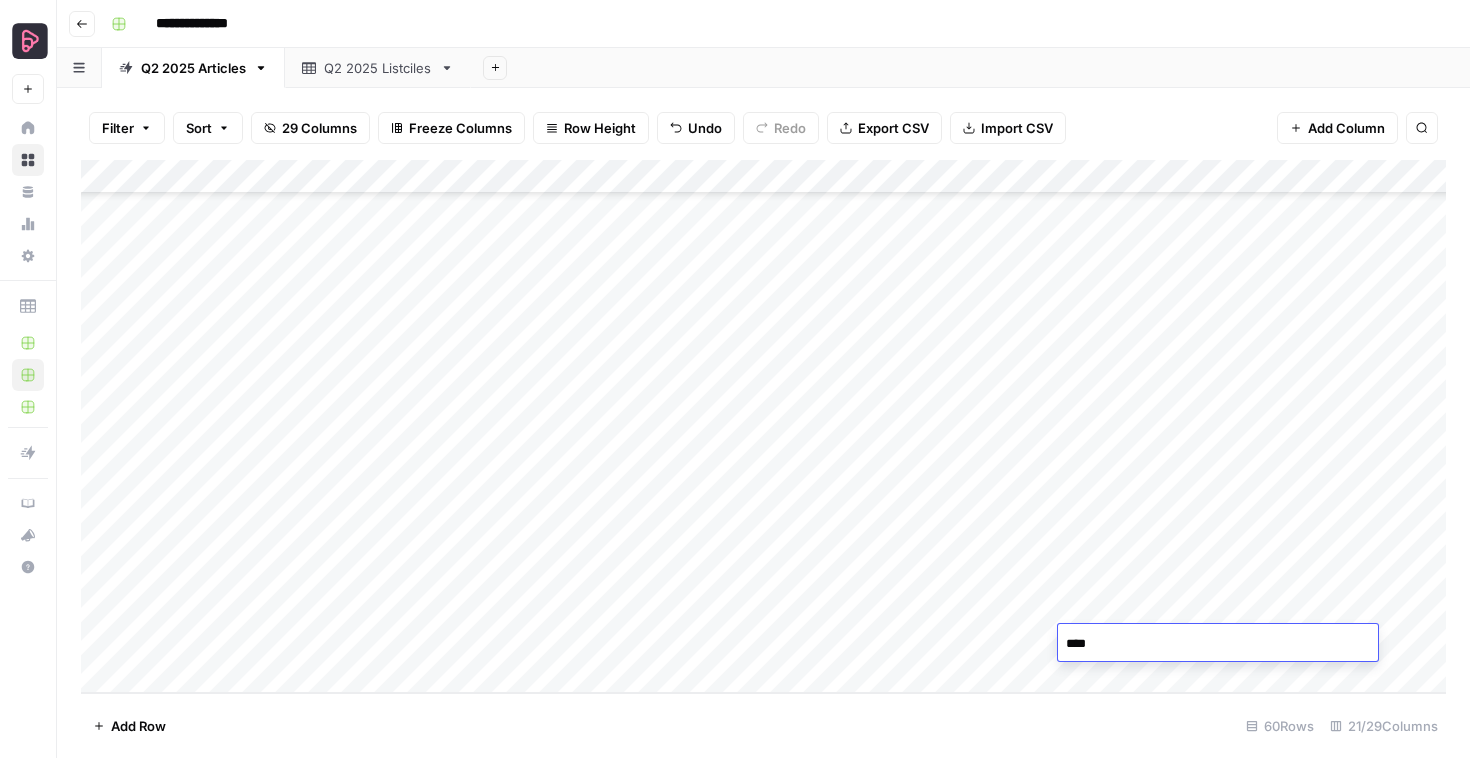 click on "Add Column" at bounding box center (763, 426) 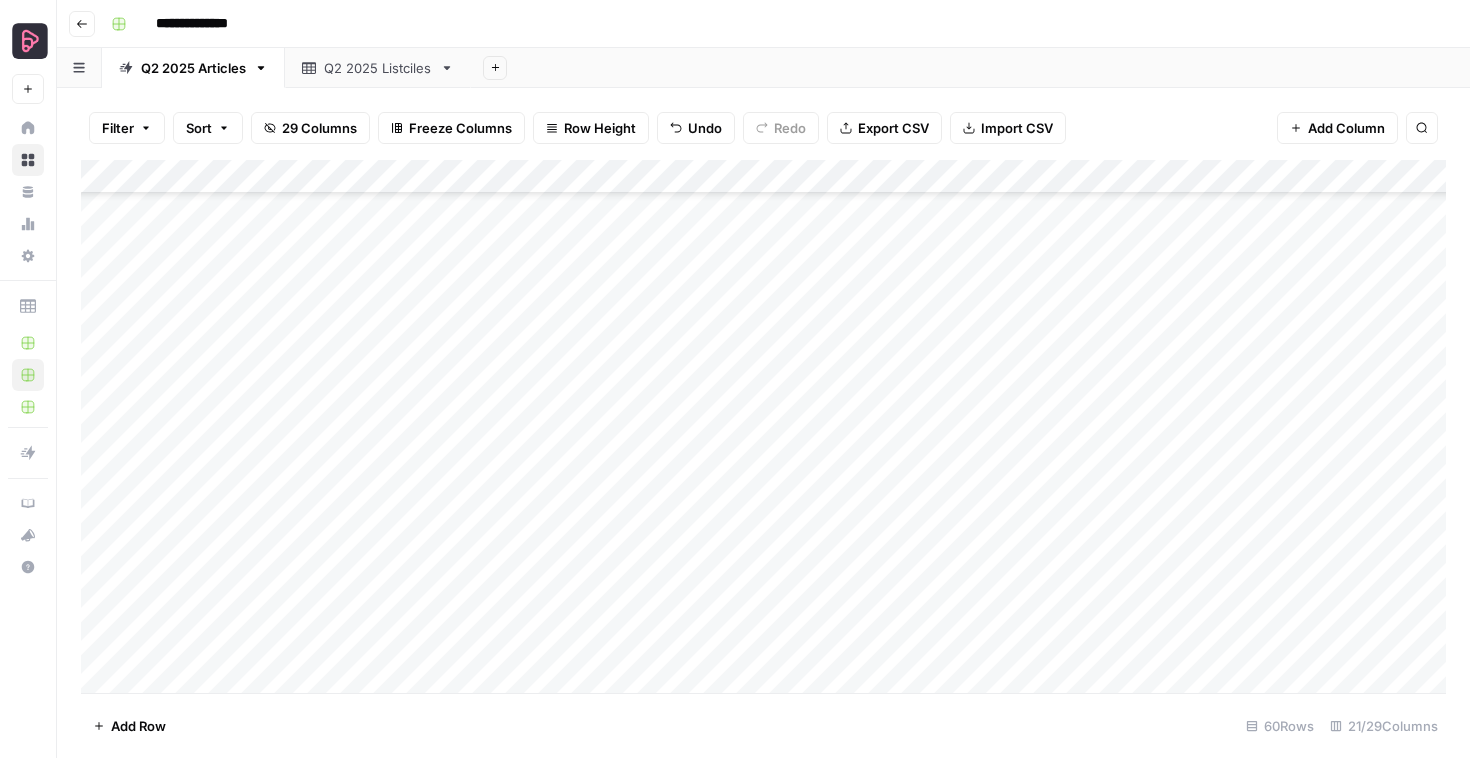 scroll, scrollTop: 564, scrollLeft: 0, axis: vertical 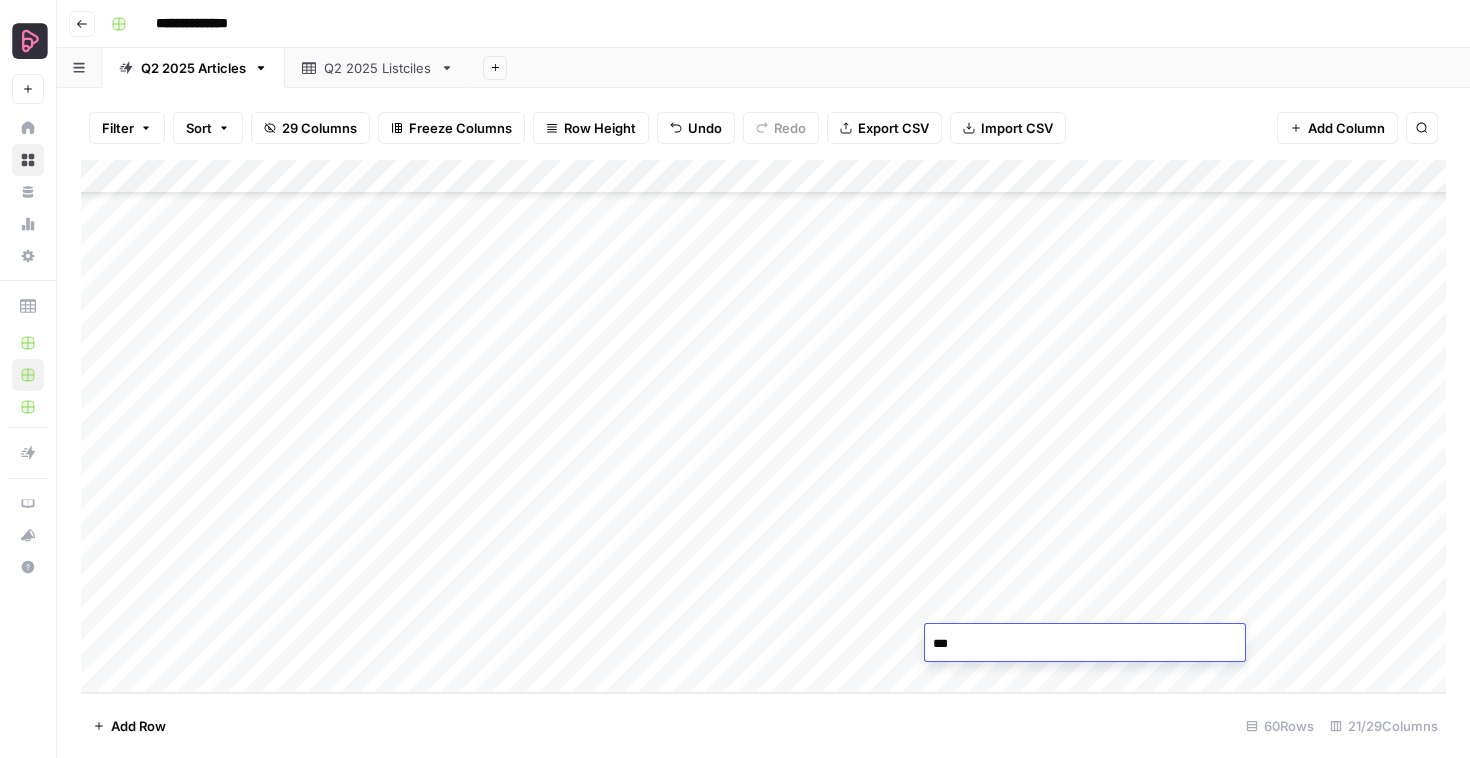 type on "****" 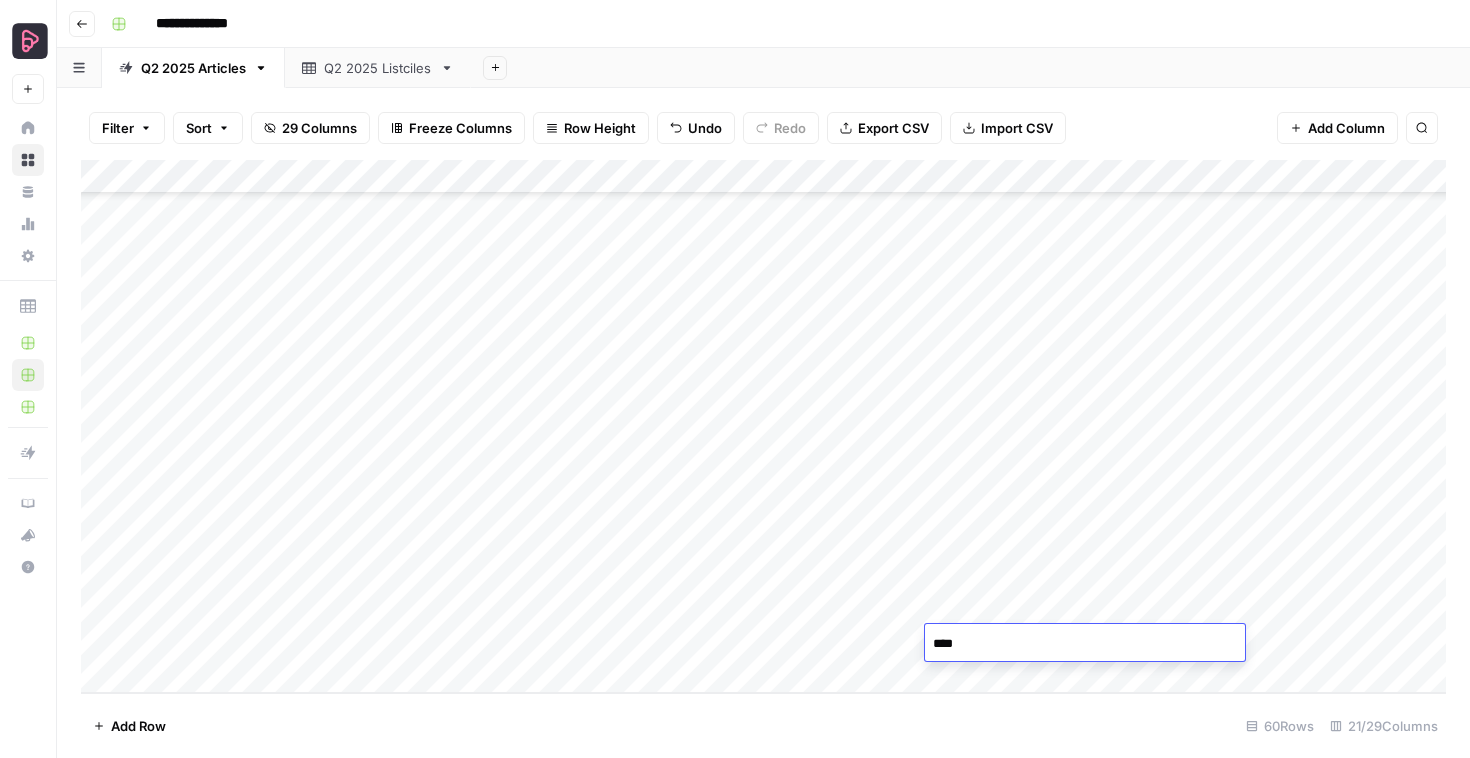 click on "Add Column" at bounding box center (763, 426) 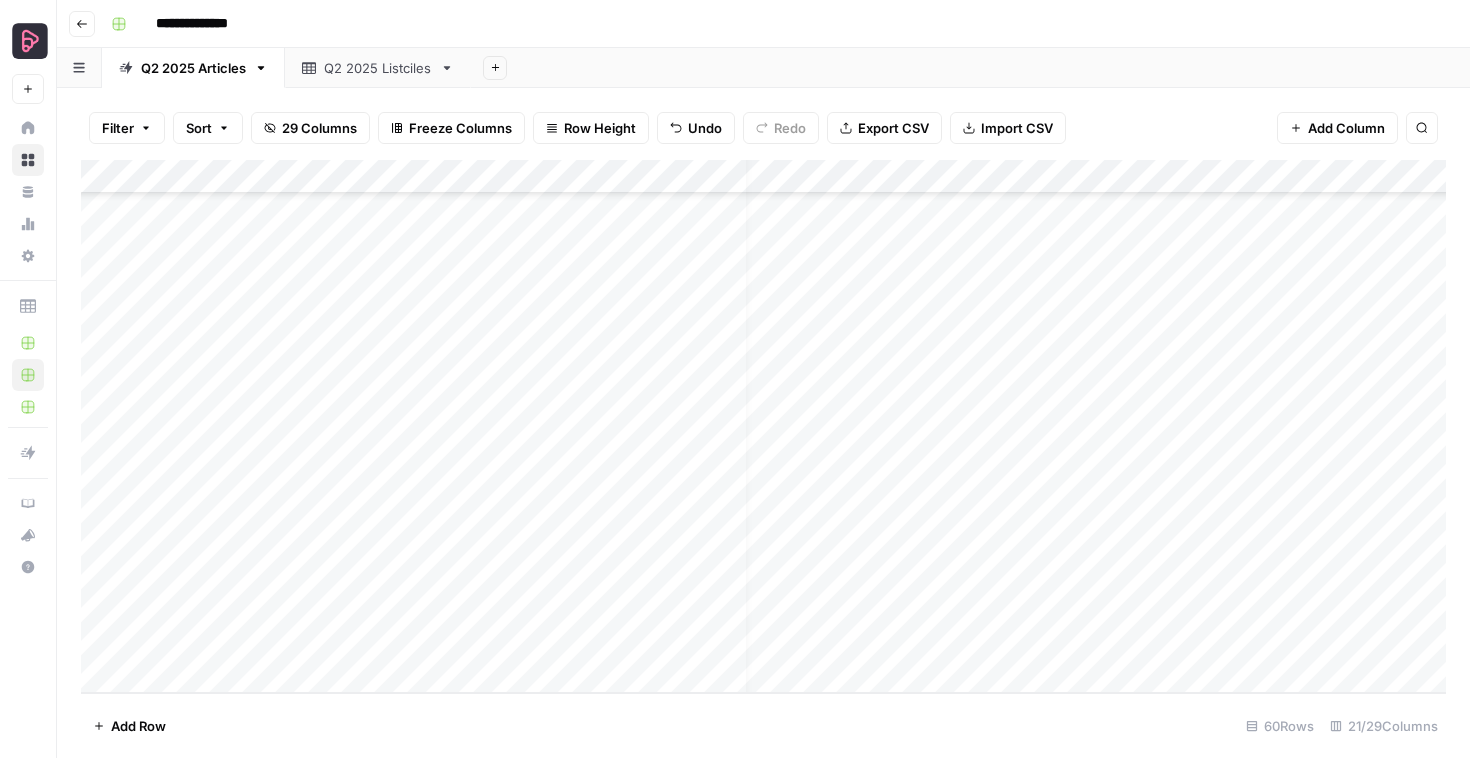 scroll, scrollTop: 1573, scrollLeft: 161, axis: both 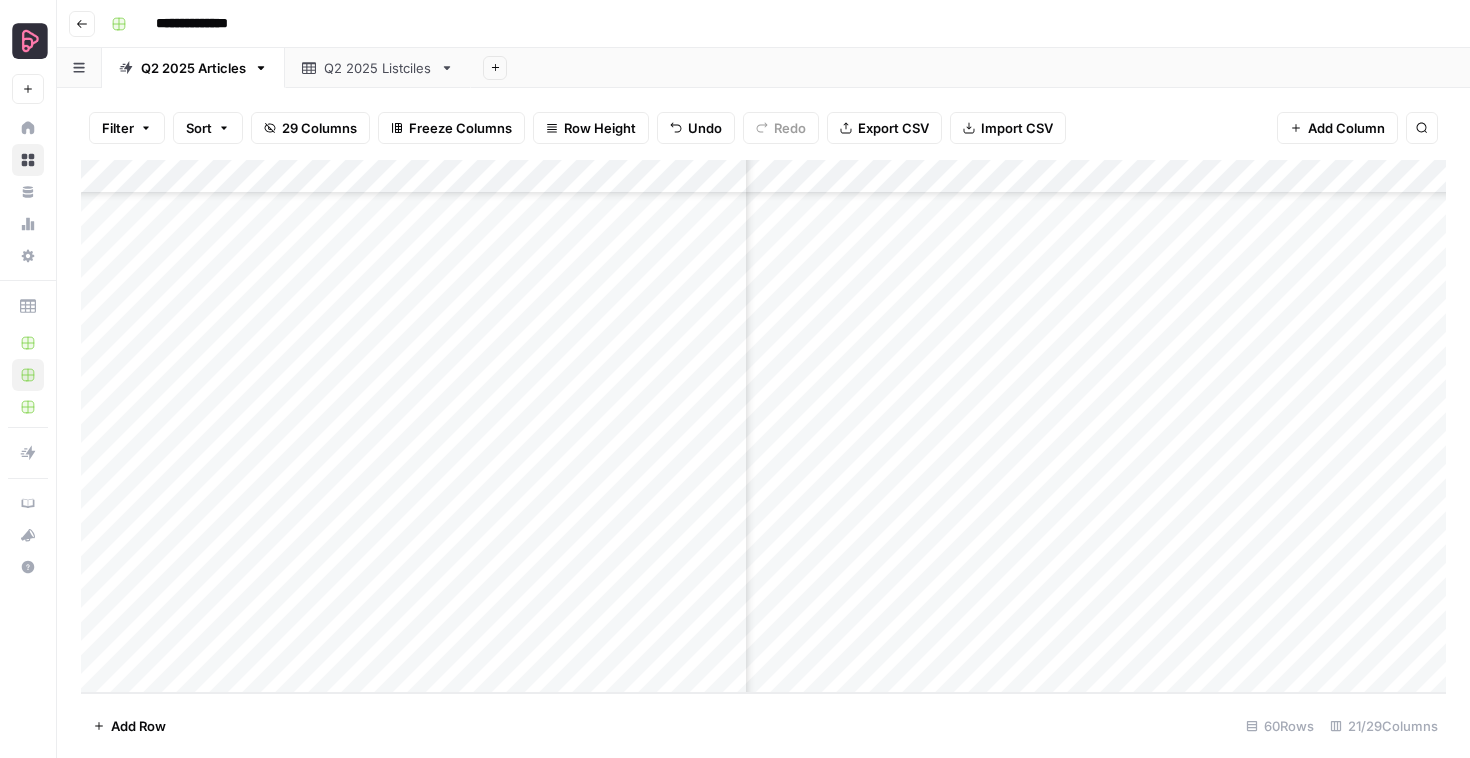 click on "Add Column" at bounding box center [763, 426] 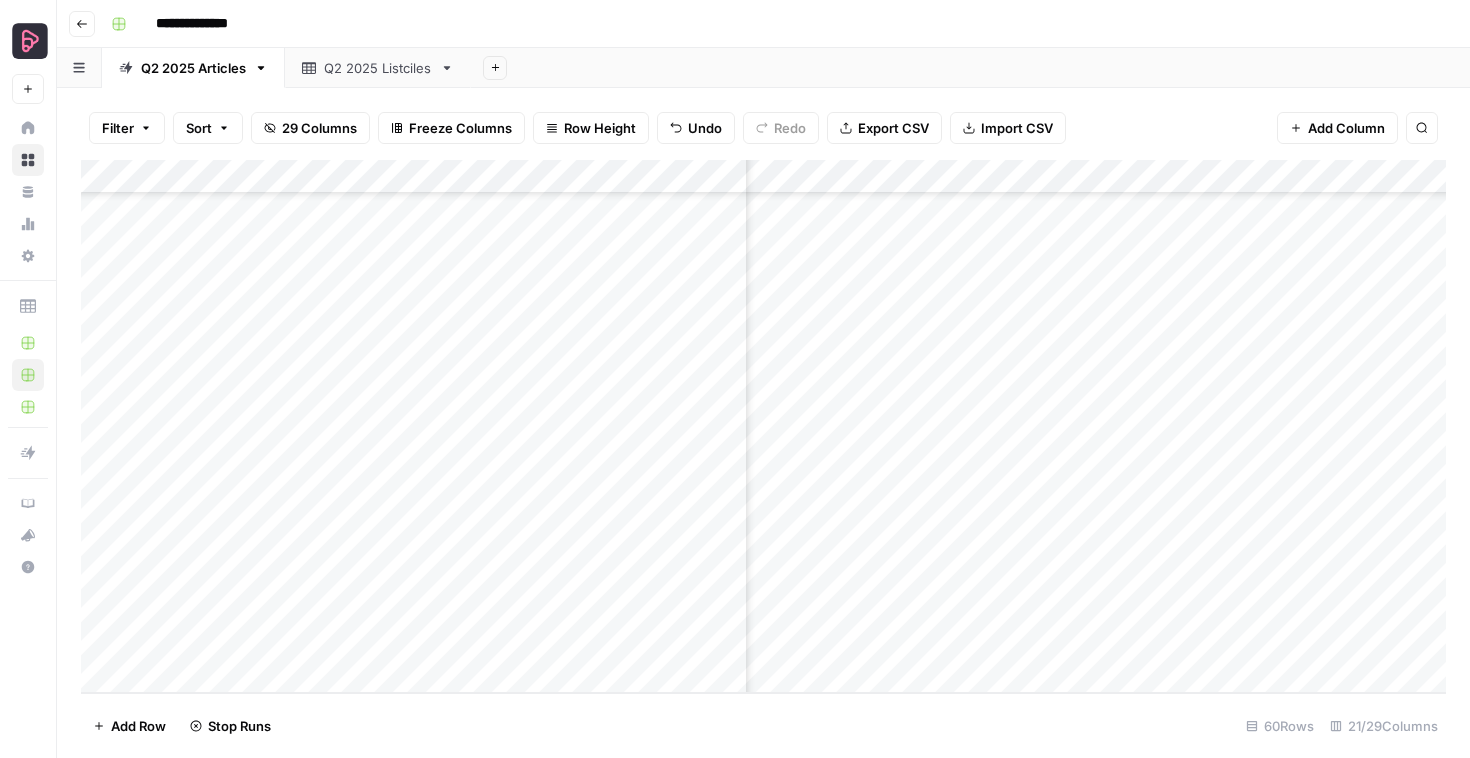 scroll, scrollTop: 1573, scrollLeft: 849, axis: both 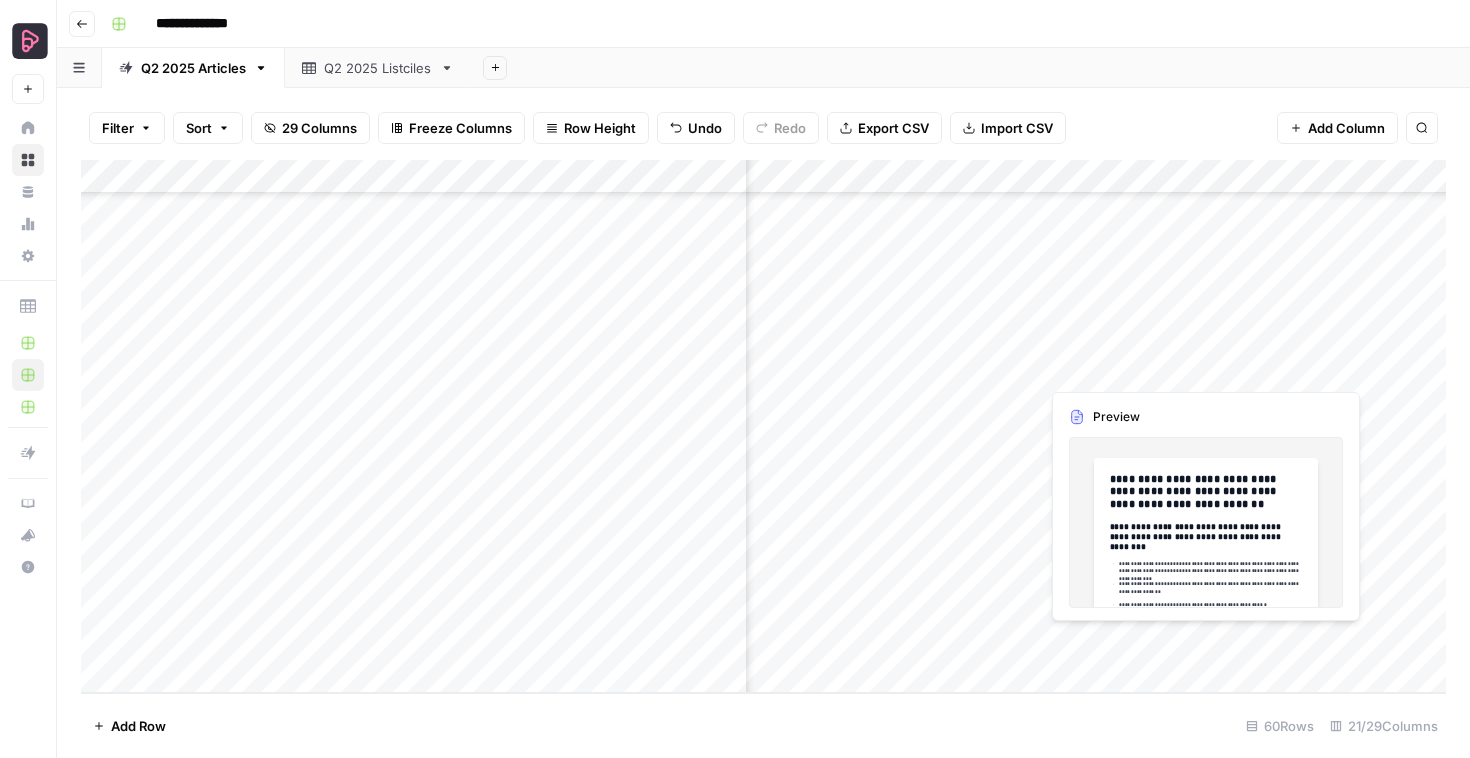 click on "Add Column" at bounding box center [763, 426] 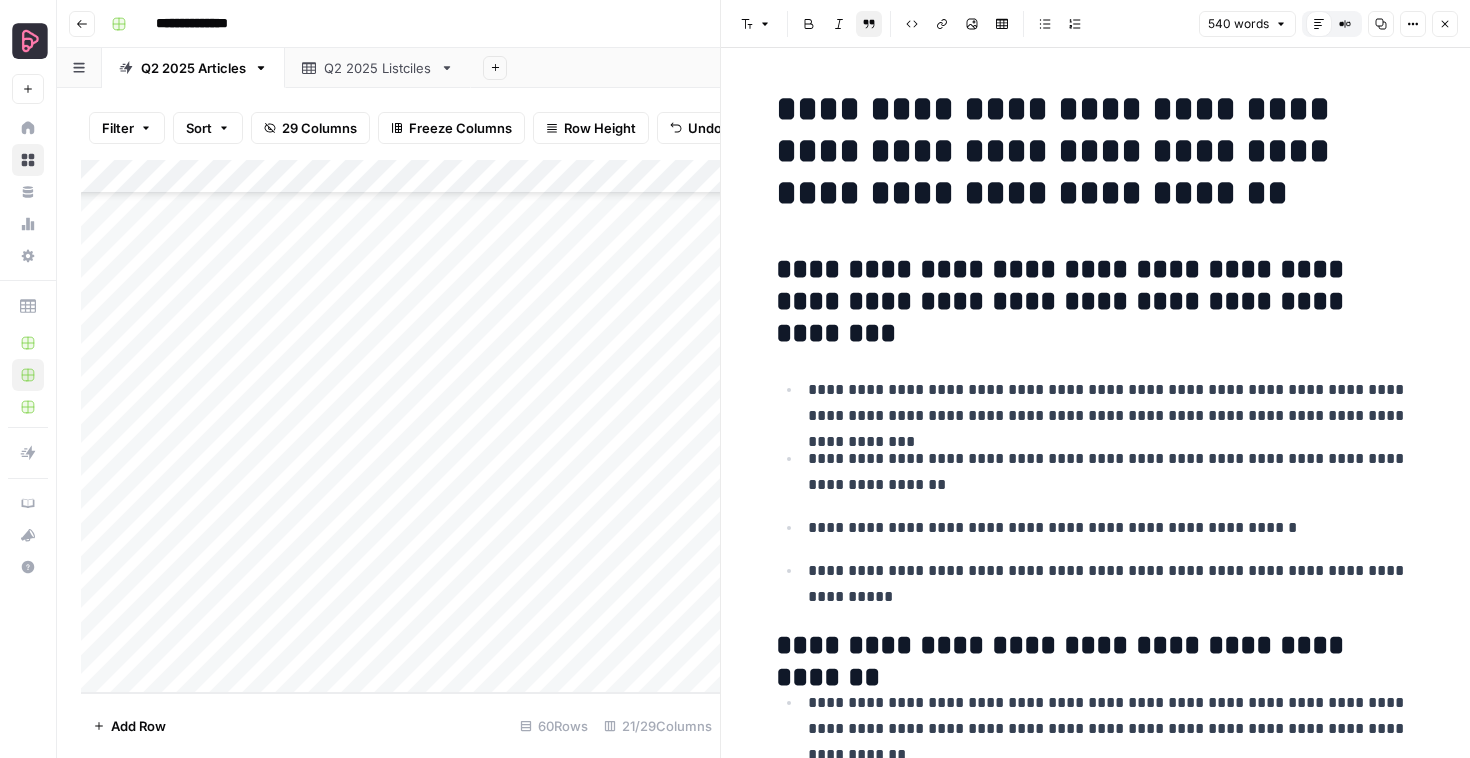 click on "**********" at bounding box center [1096, 151] 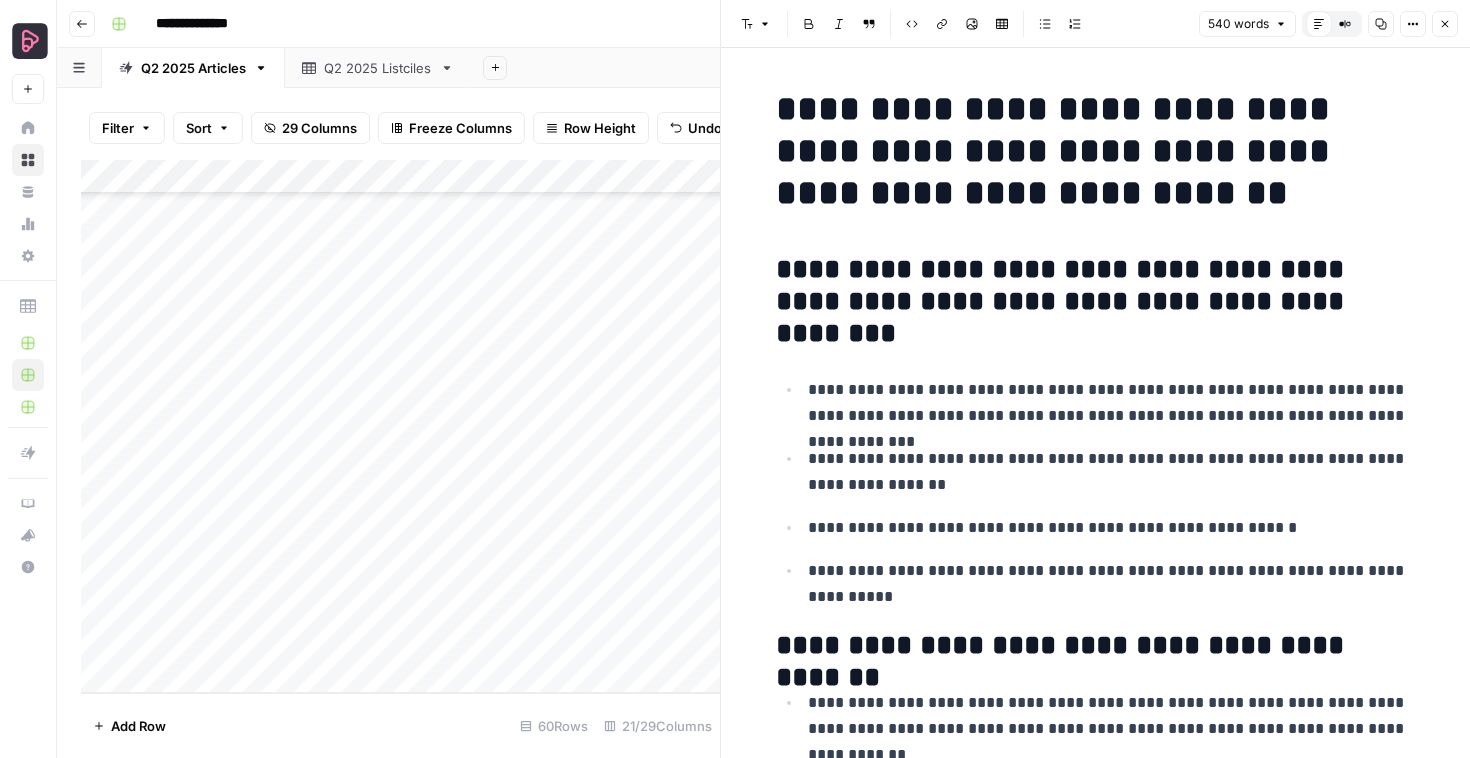 click on "**********" at bounding box center [1096, 151] 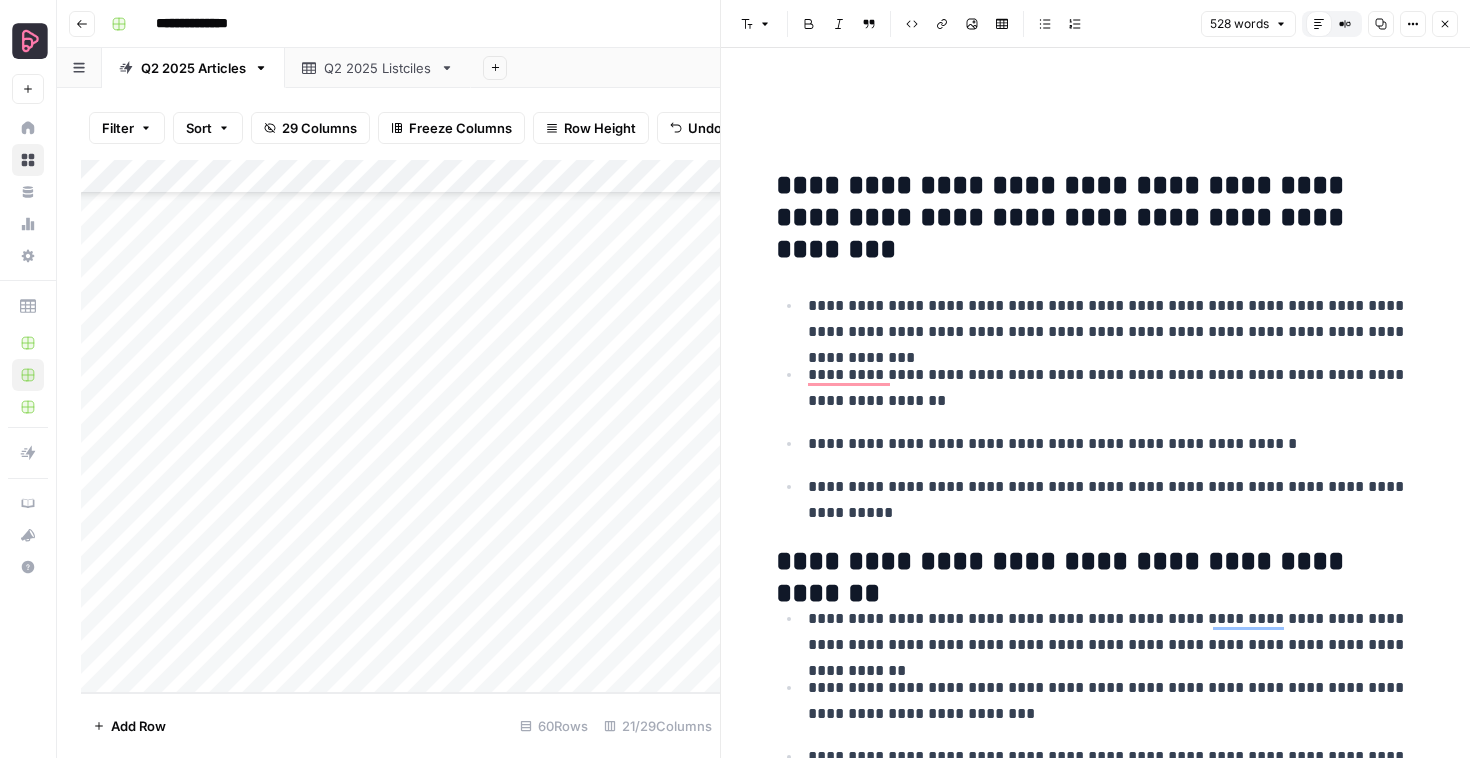 scroll, scrollTop: 95, scrollLeft: 0, axis: vertical 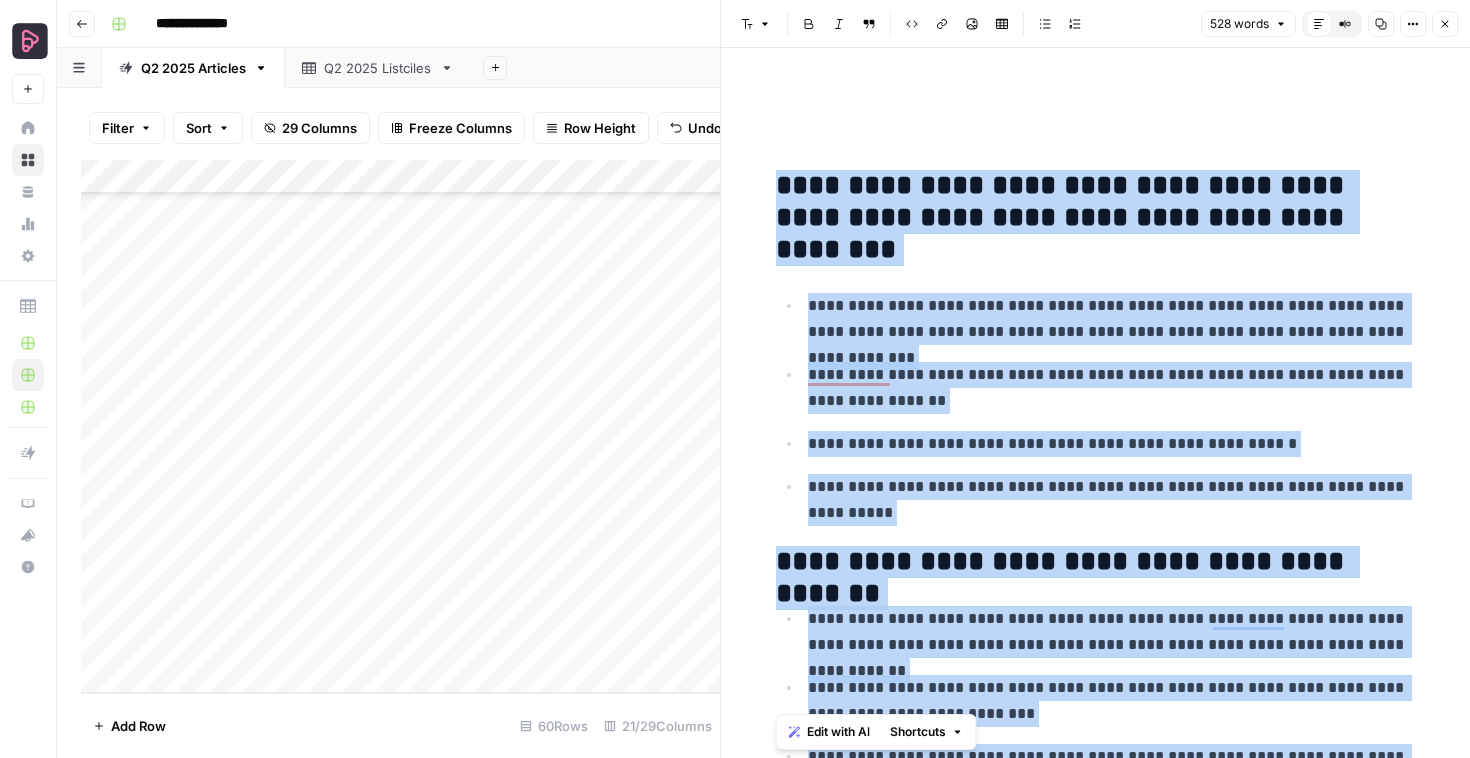 drag, startPoint x: 1026, startPoint y: 233, endPoint x: 766, endPoint y: 174, distance: 266.6102 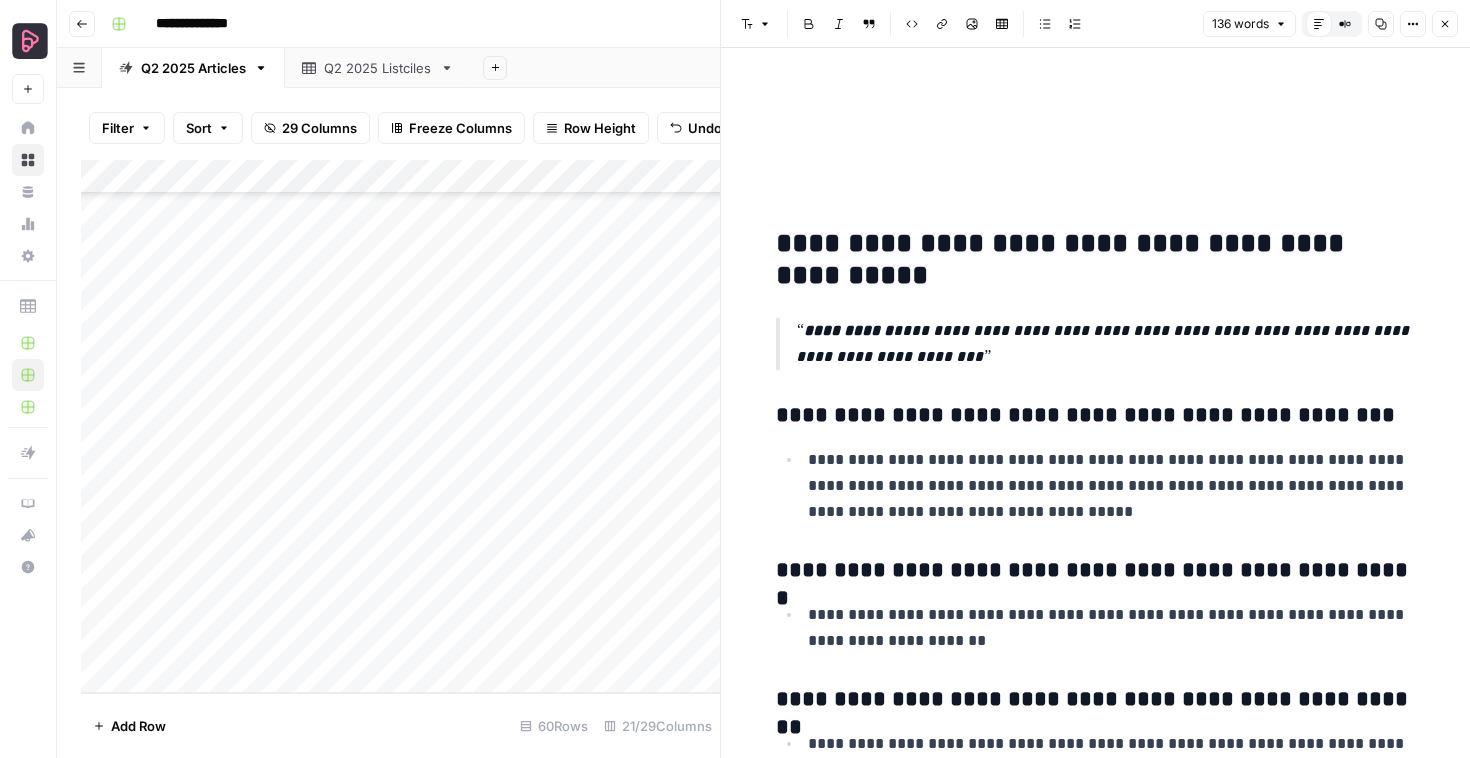 click on "**********" at bounding box center [1096, 538] 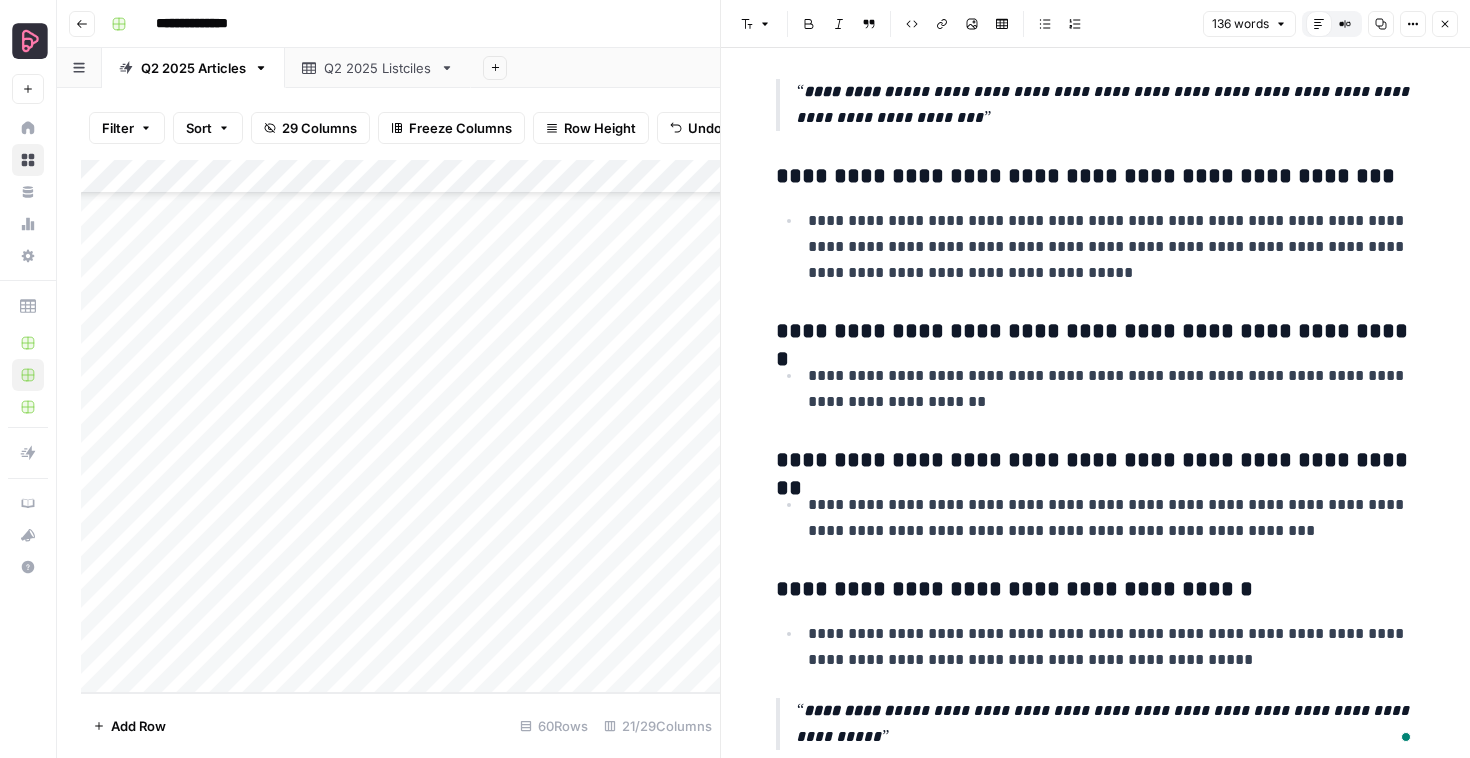 click on "**********" at bounding box center (1112, 647) 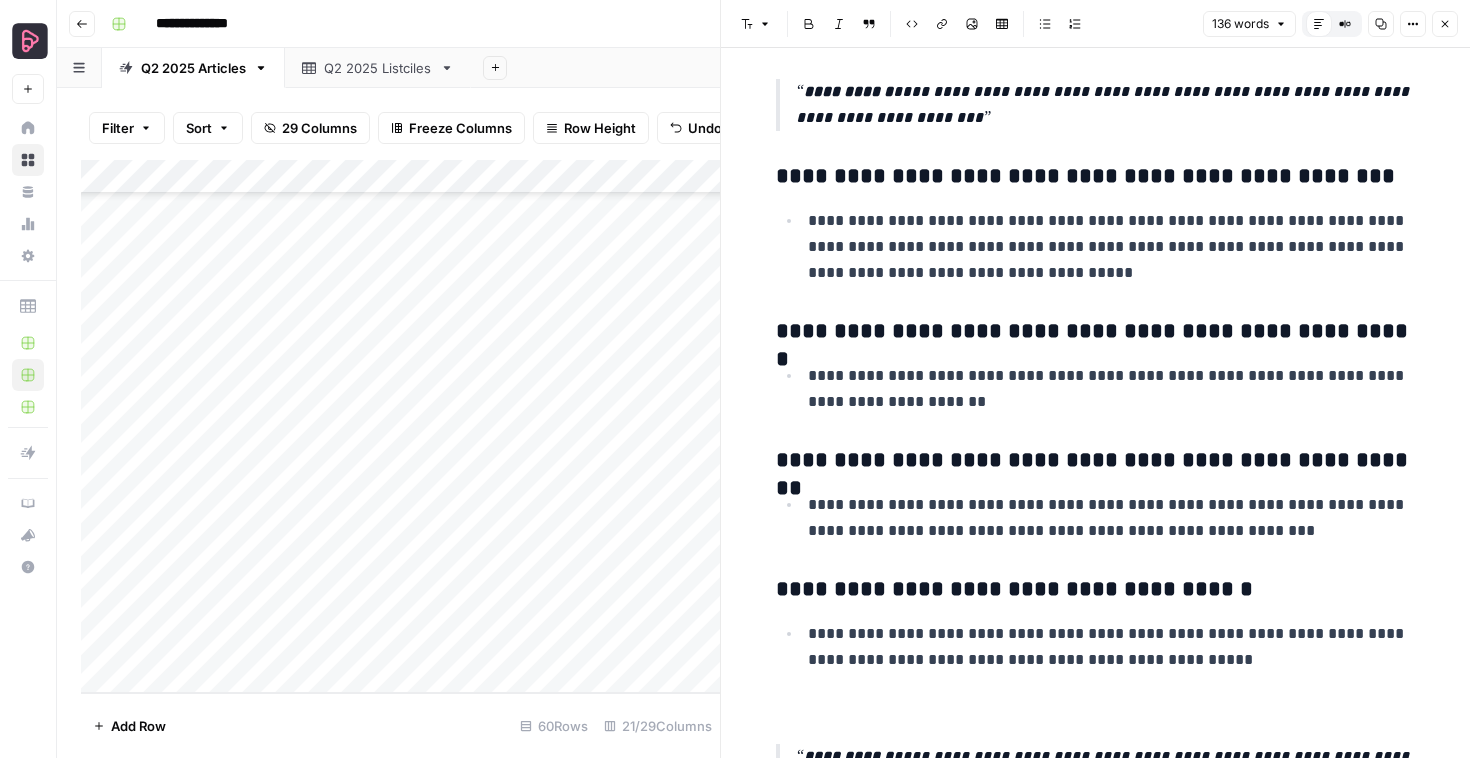 type 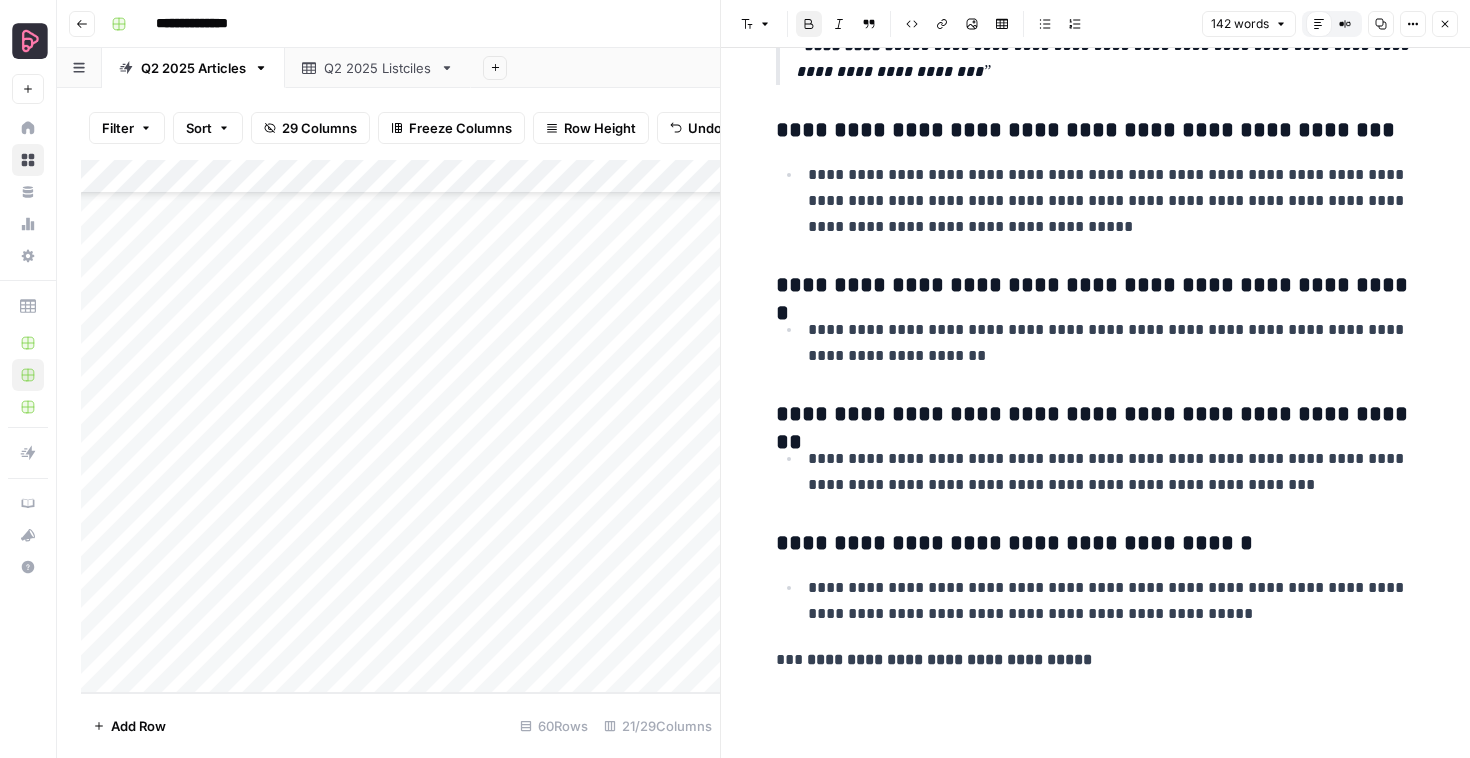 click on "**********" at bounding box center [949, 659] 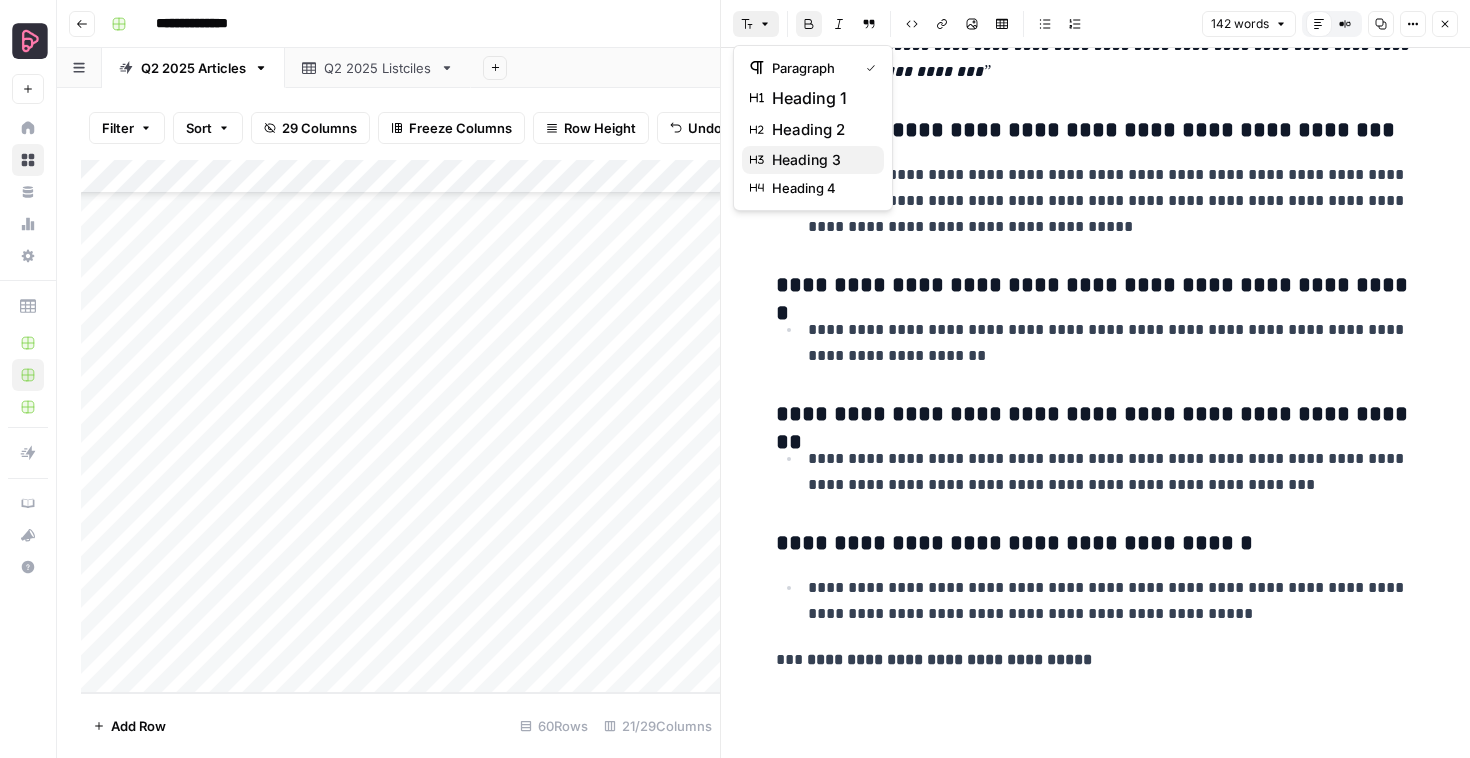 click on "heading 3" at bounding box center [813, 160] 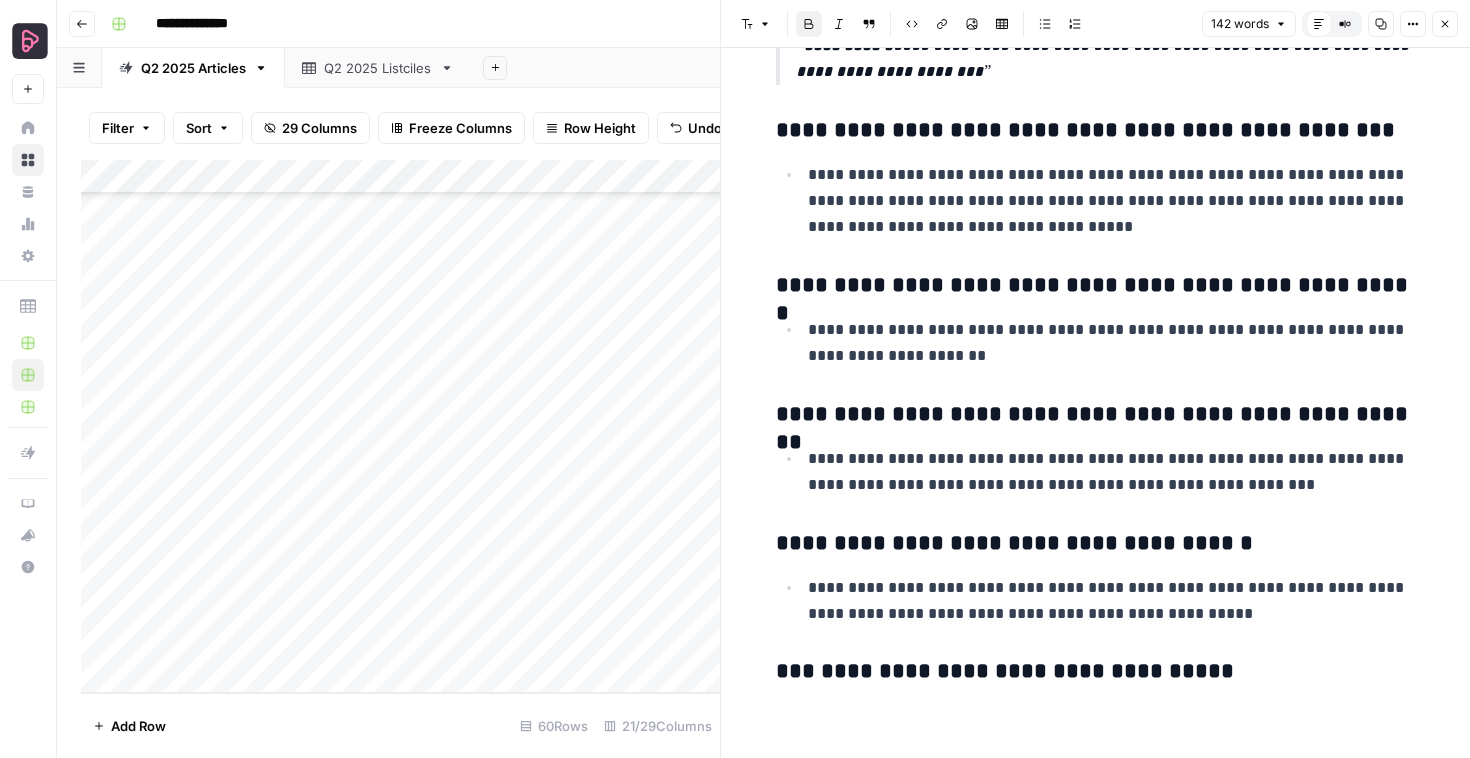 click at bounding box center (1096, 715) 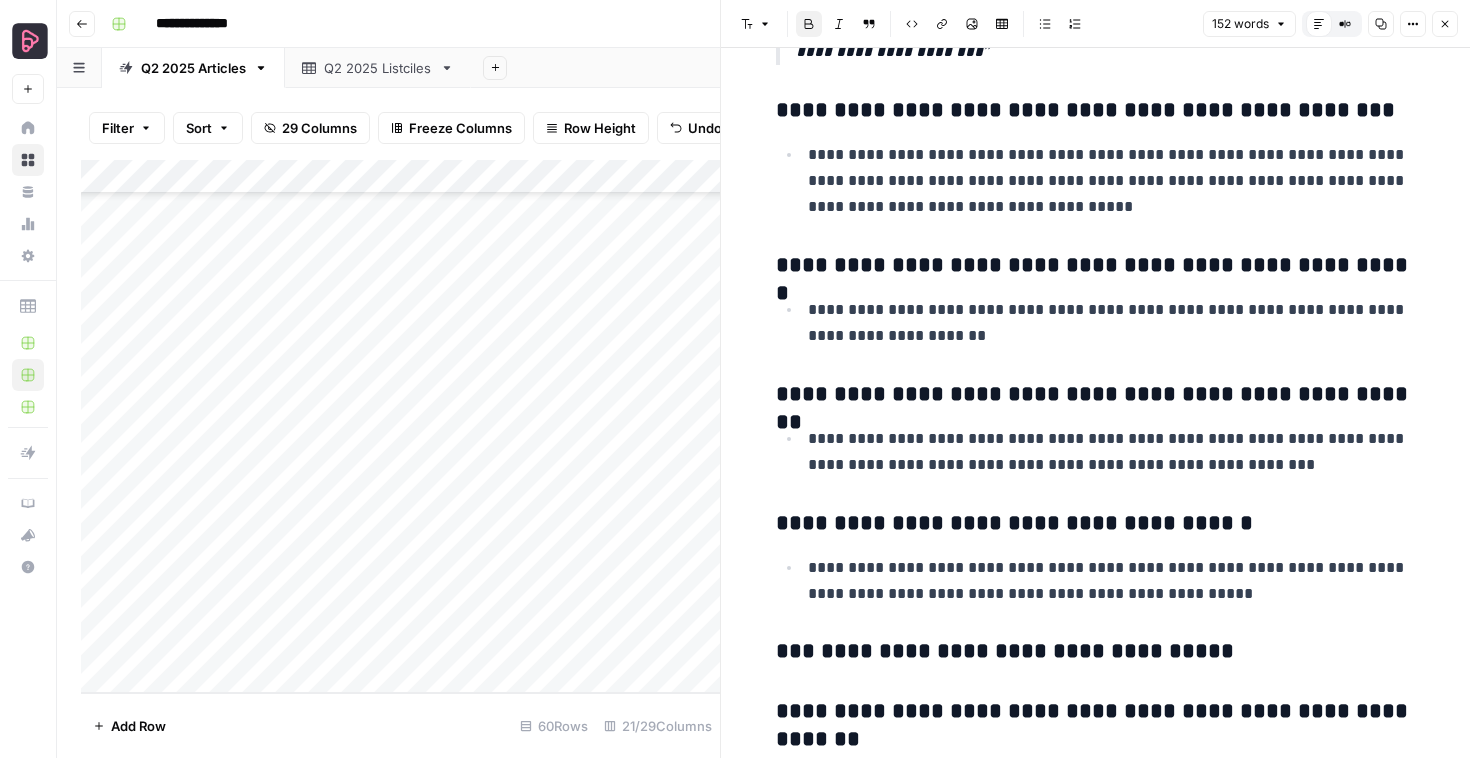 click on "**********" at bounding box center [1095, 725] 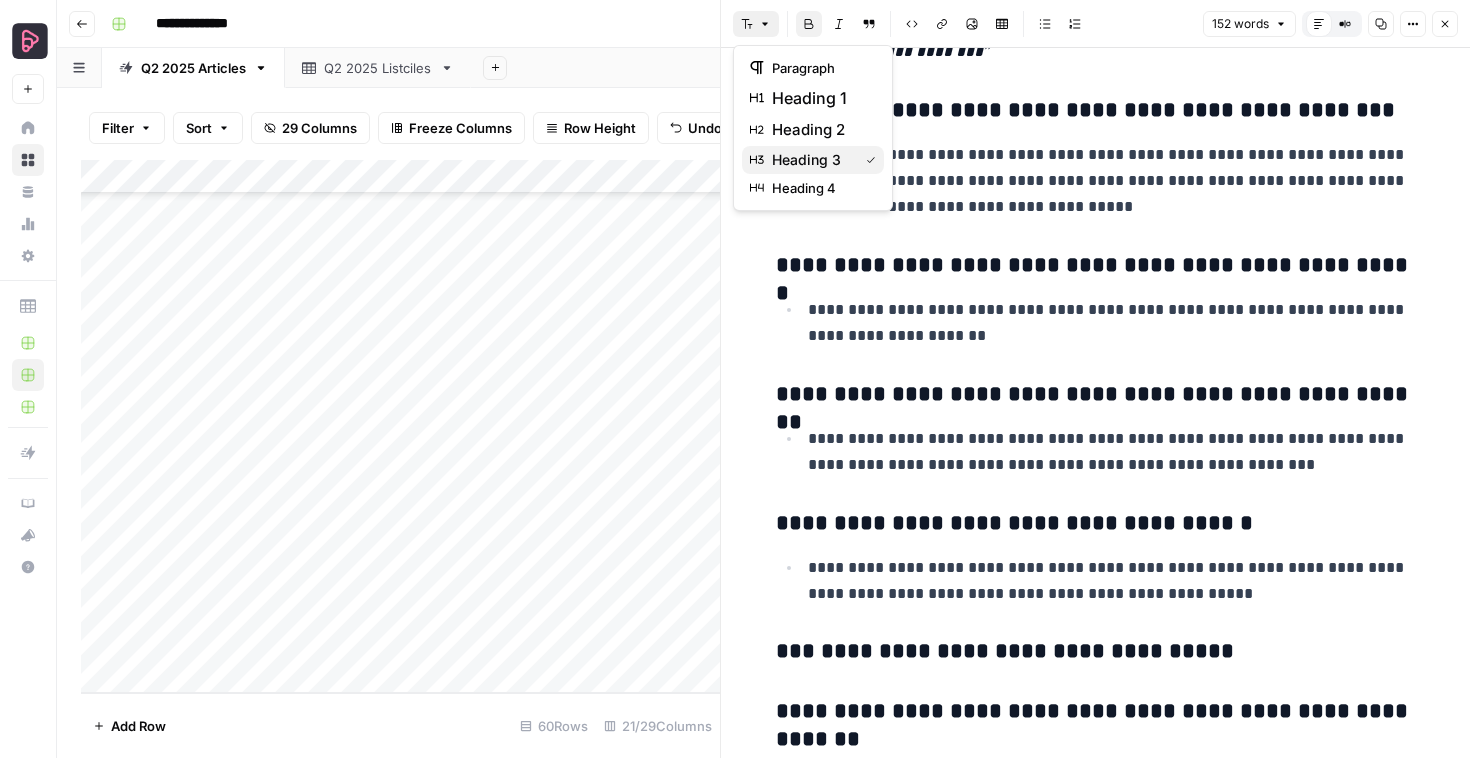 click on "heading 3" at bounding box center [811, 160] 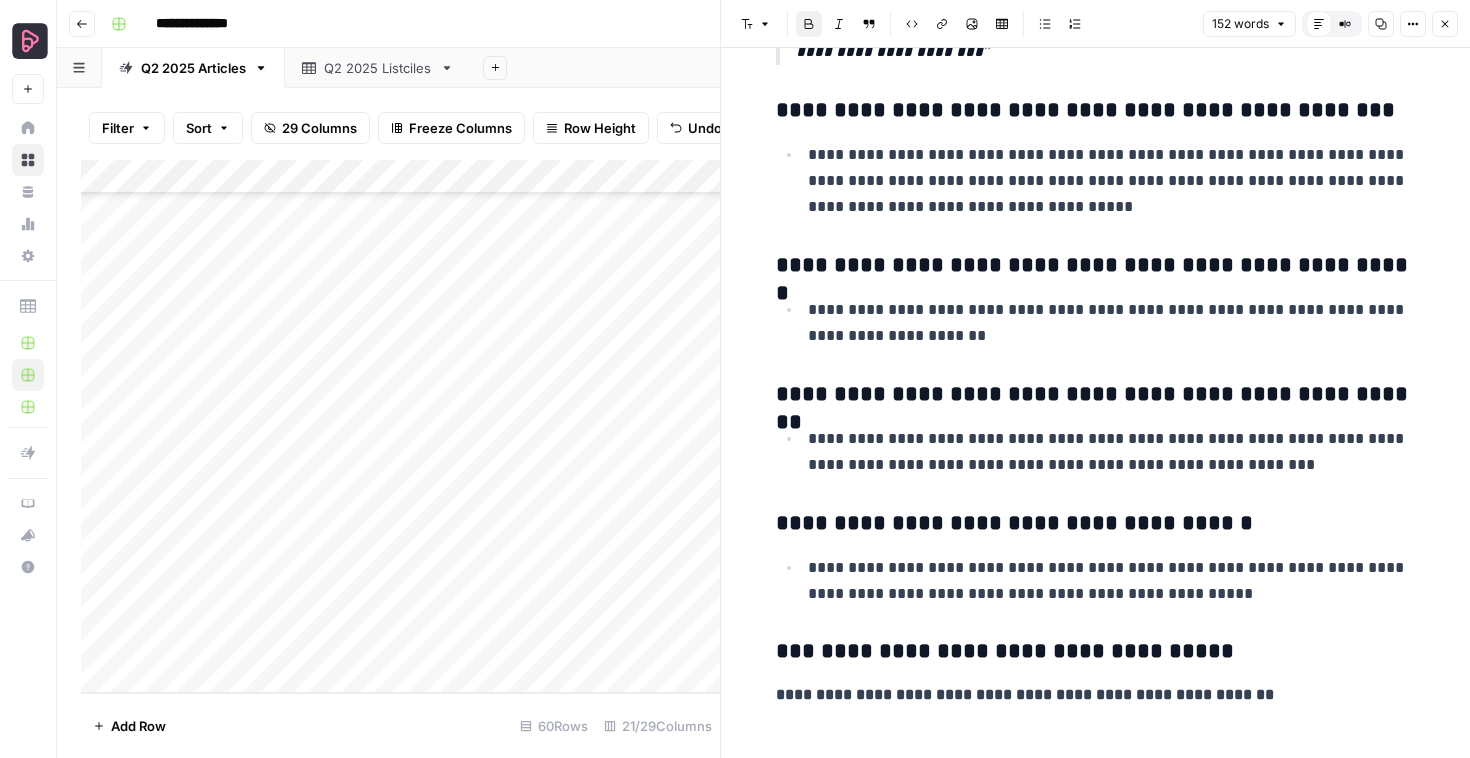 click on "**********" at bounding box center (1025, 694) 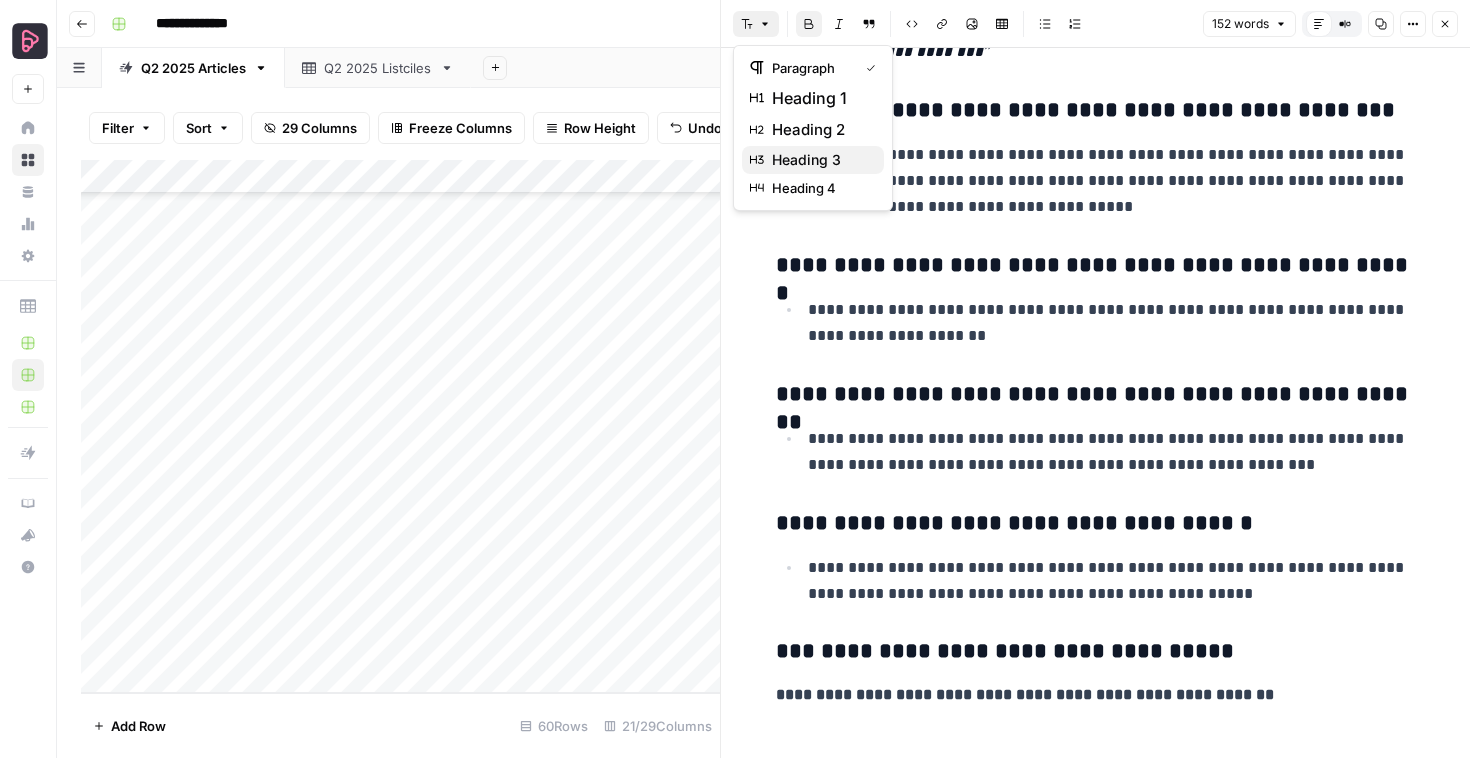 click on "heading 3" at bounding box center (813, 160) 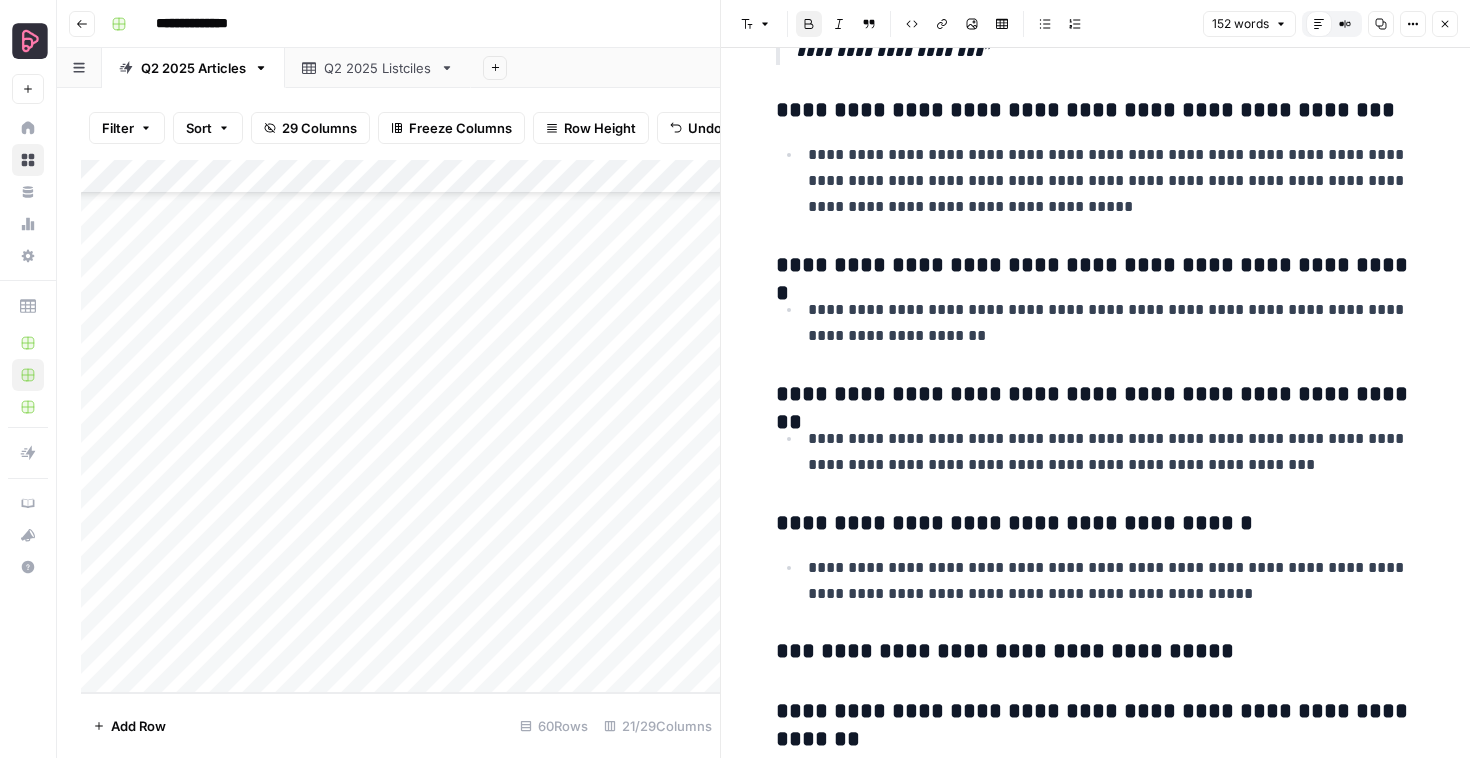 click on "**********" at bounding box center [1095, 725] 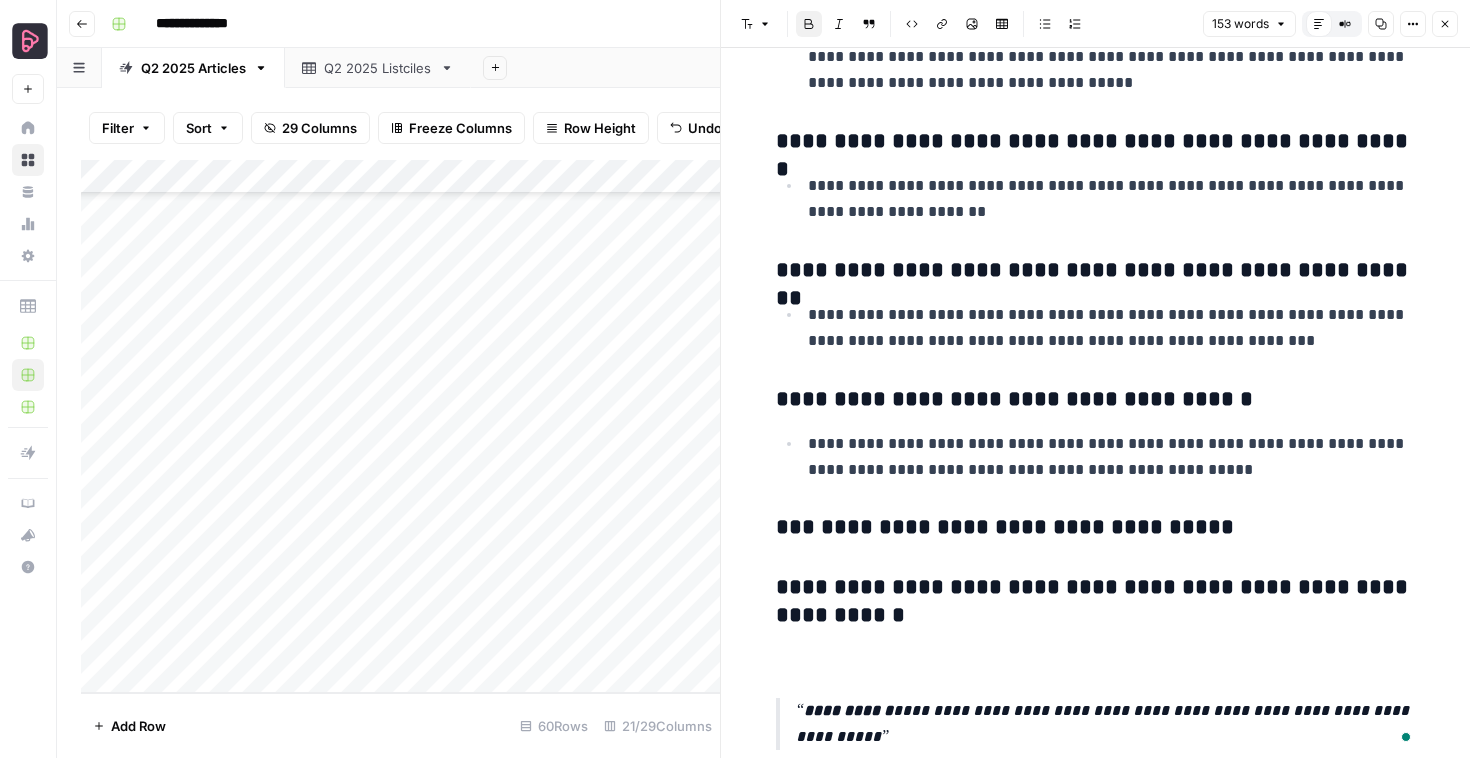 click on "**********" at bounding box center [1096, 602] 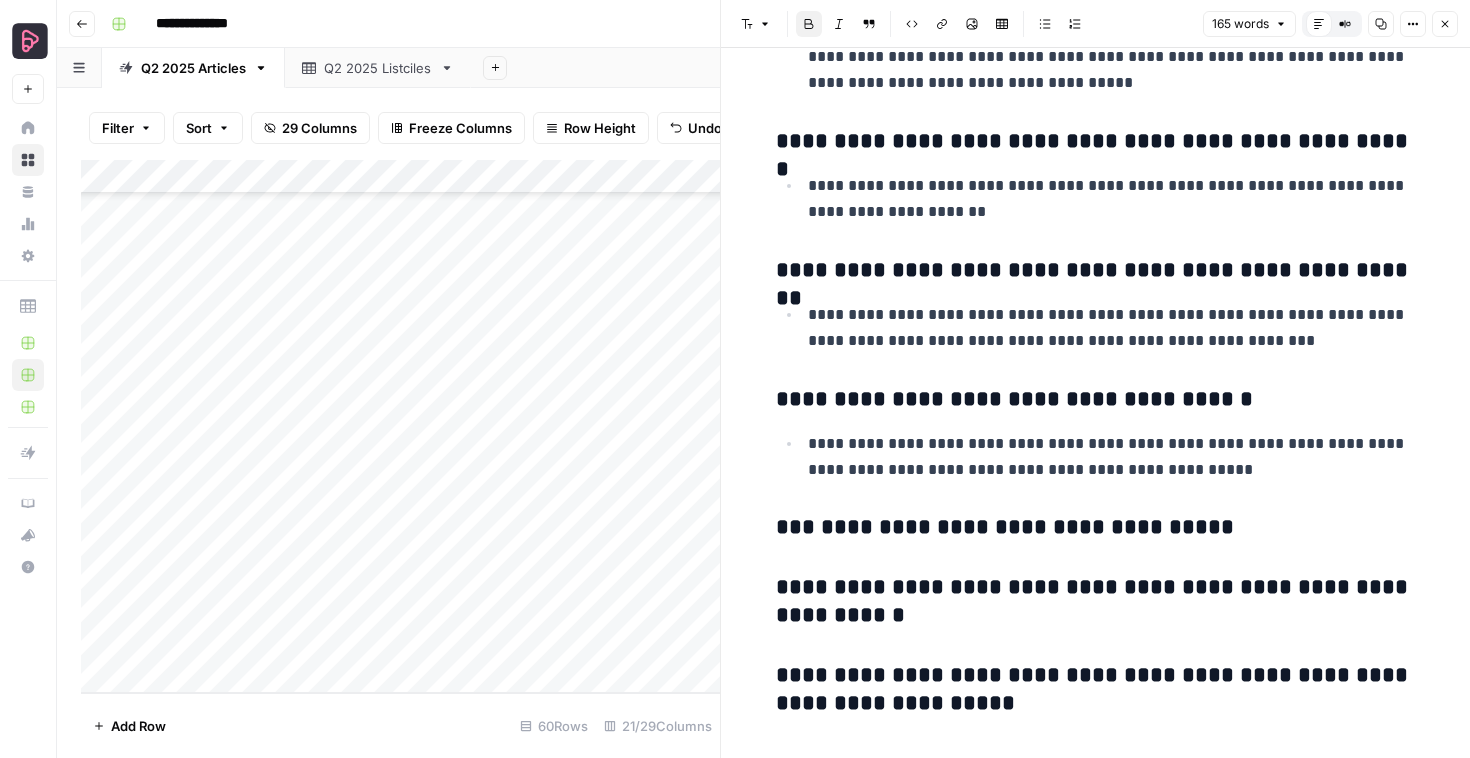click on "**********" at bounding box center [1095, 689] 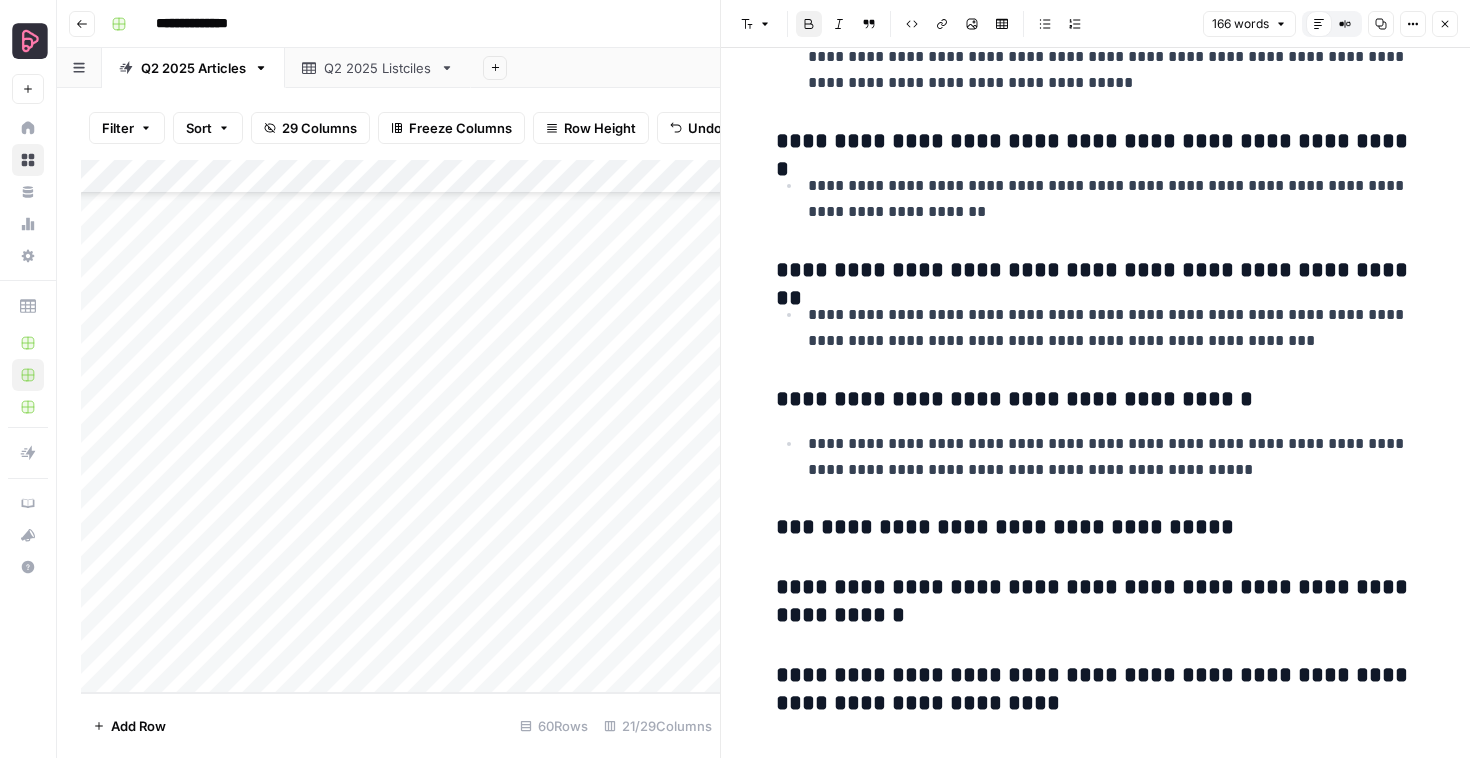 click on "**********" at bounding box center [1096, 690] 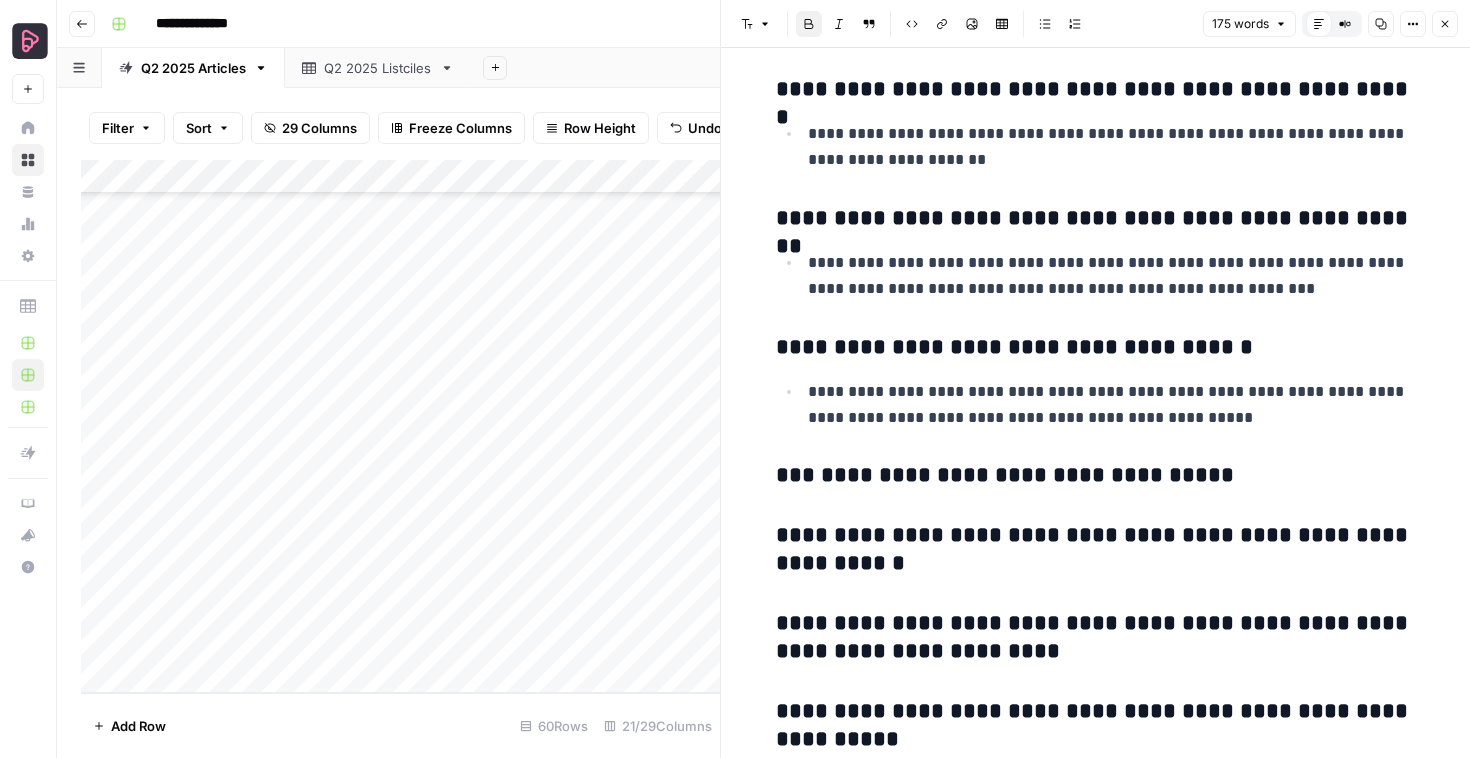 click on "**********" at bounding box center [1095, 725] 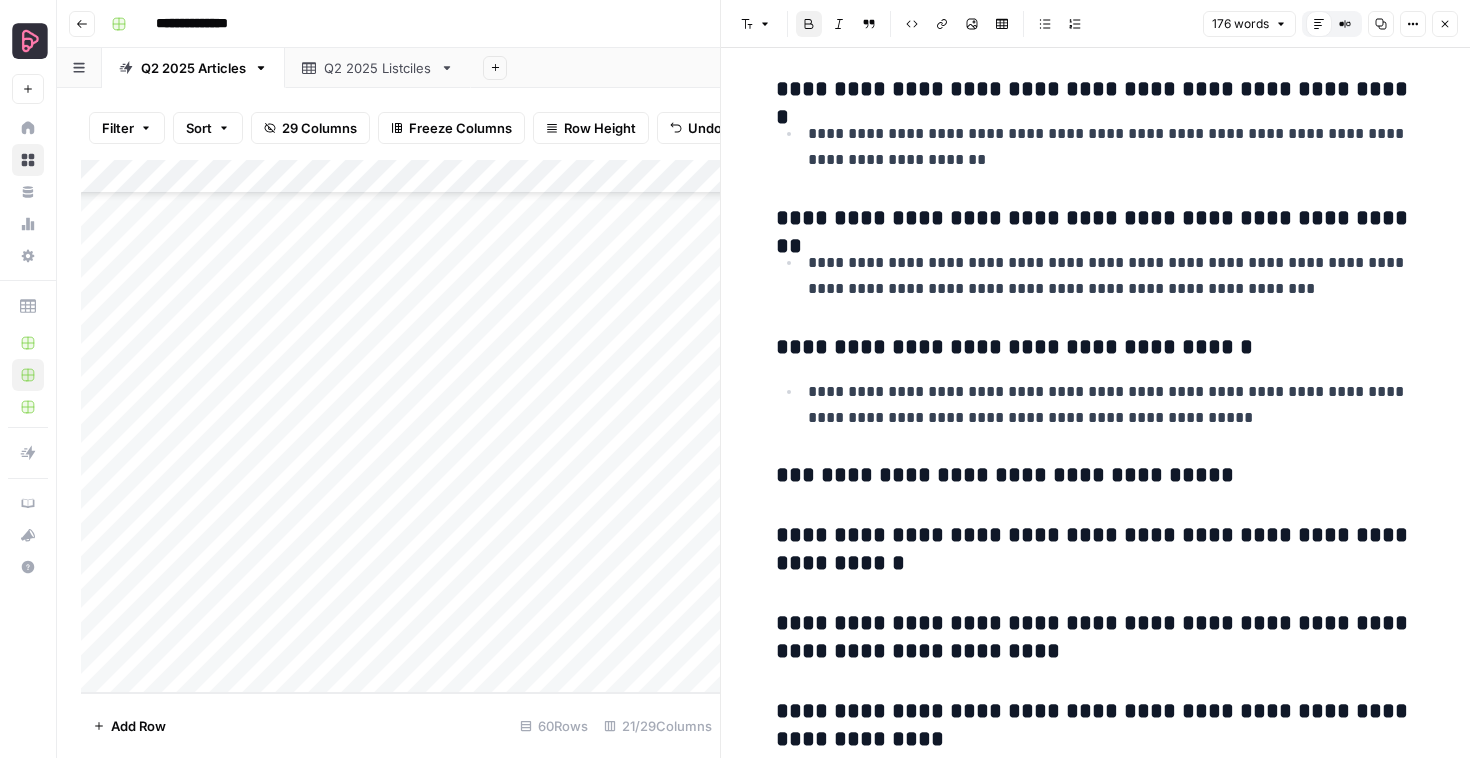 click on "**********" at bounding box center (1096, 726) 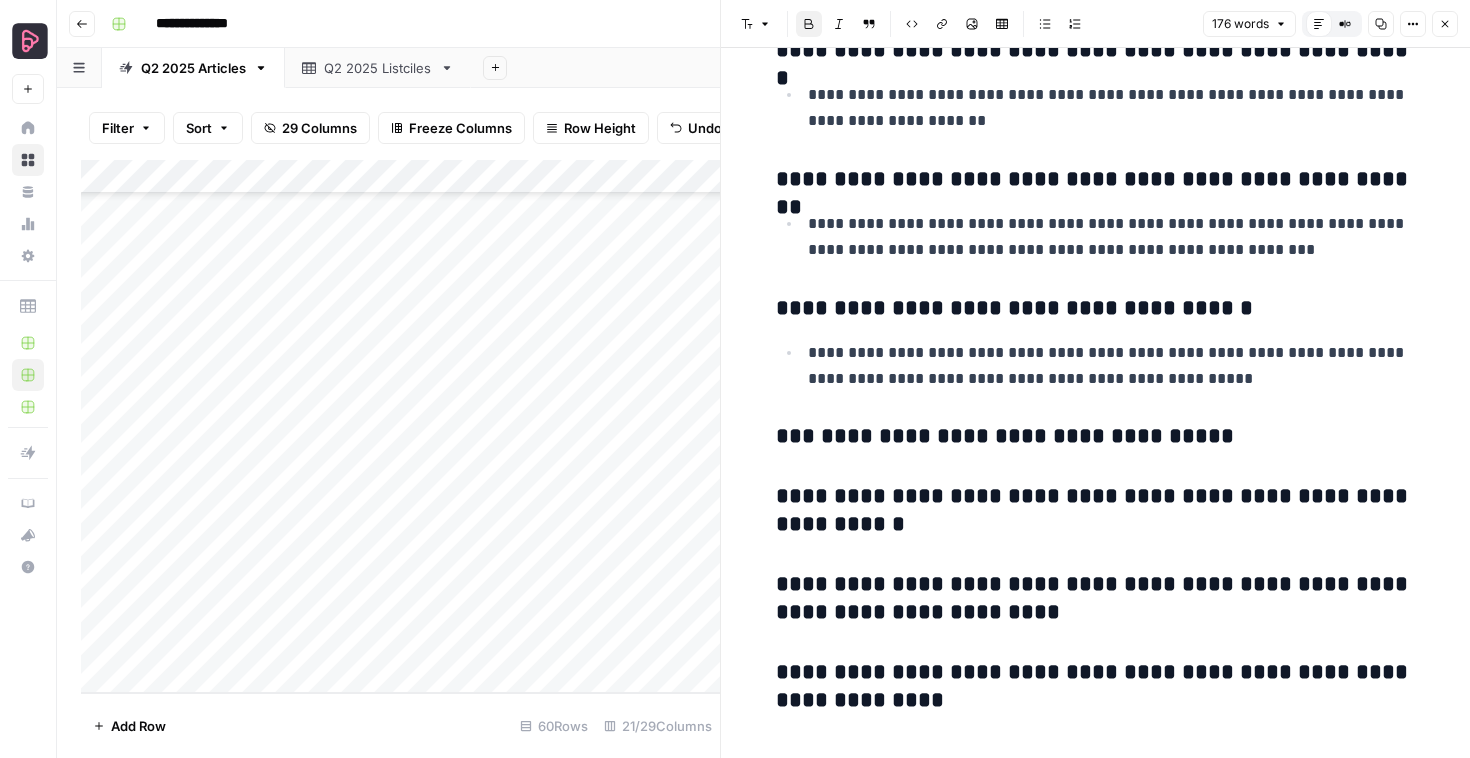scroll, scrollTop: 511, scrollLeft: 0, axis: vertical 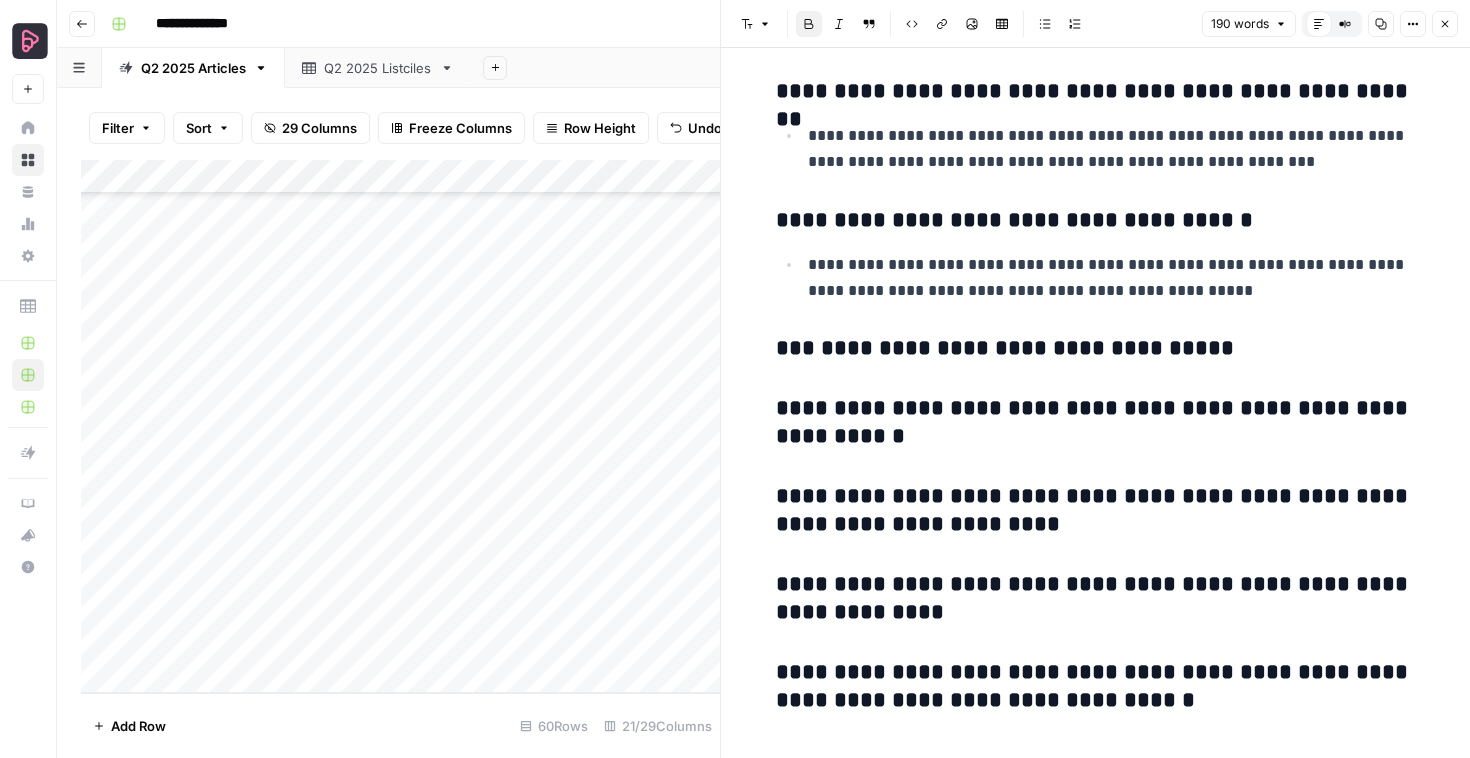 click on "**********" at bounding box center (1095, 686) 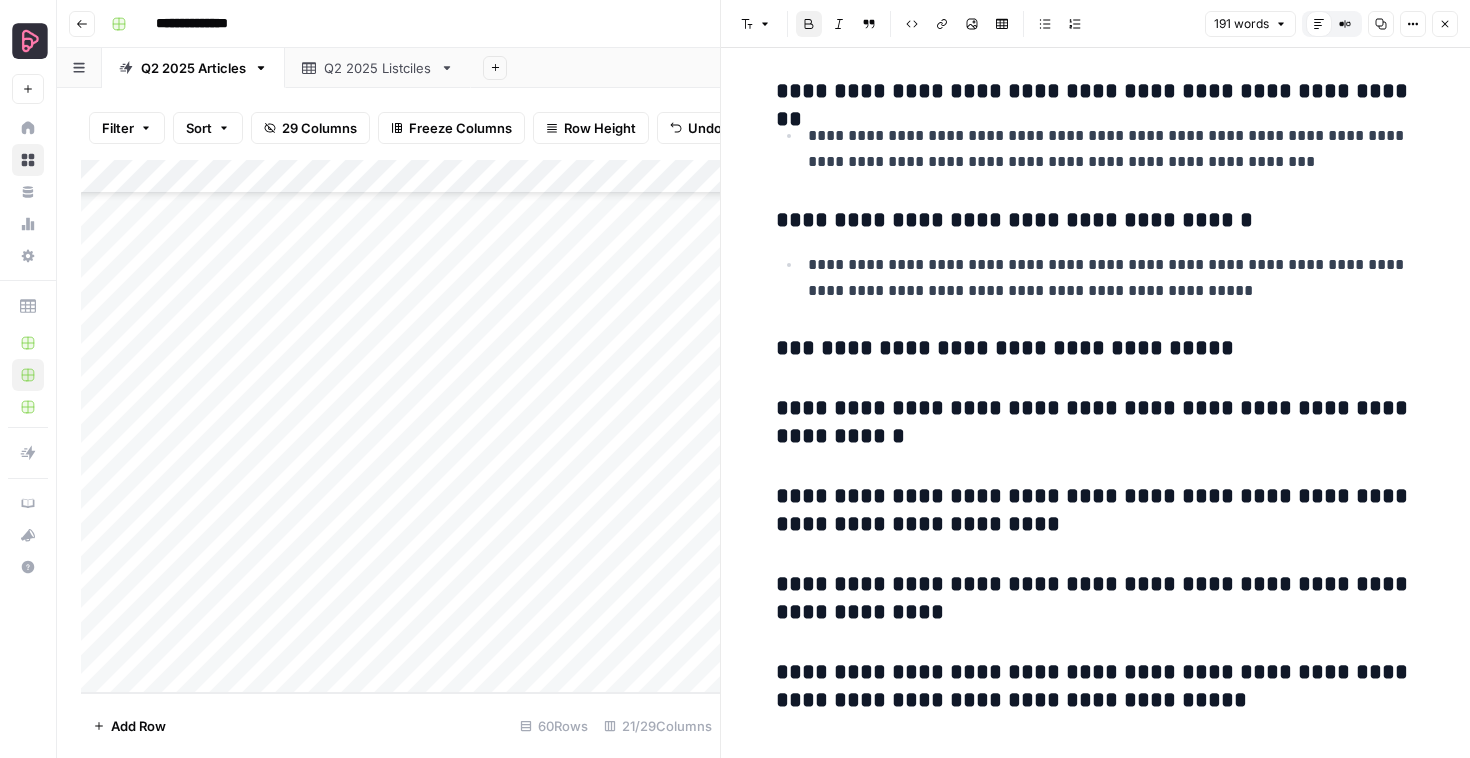 click on "**********" at bounding box center [1096, 687] 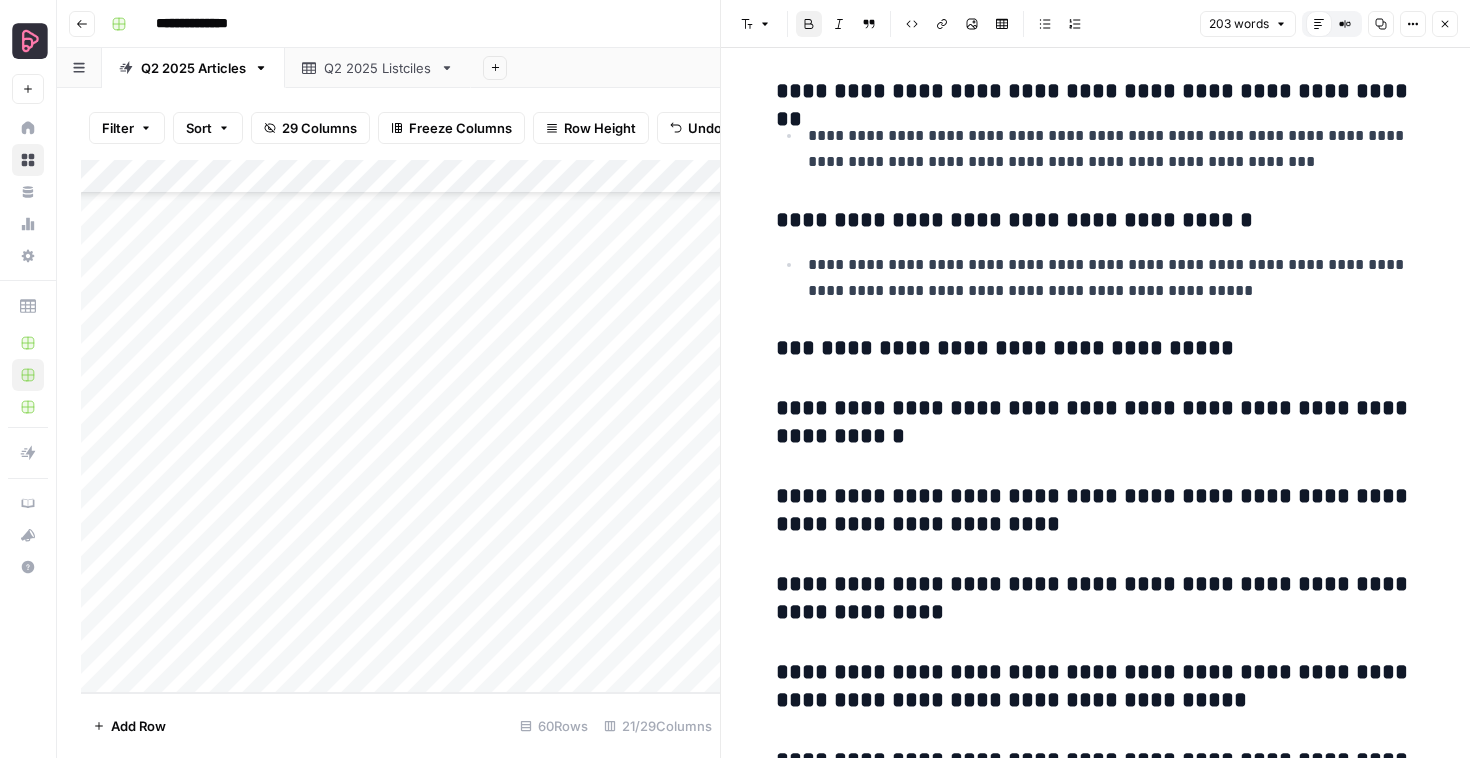 scroll, scrollTop: 599, scrollLeft: 0, axis: vertical 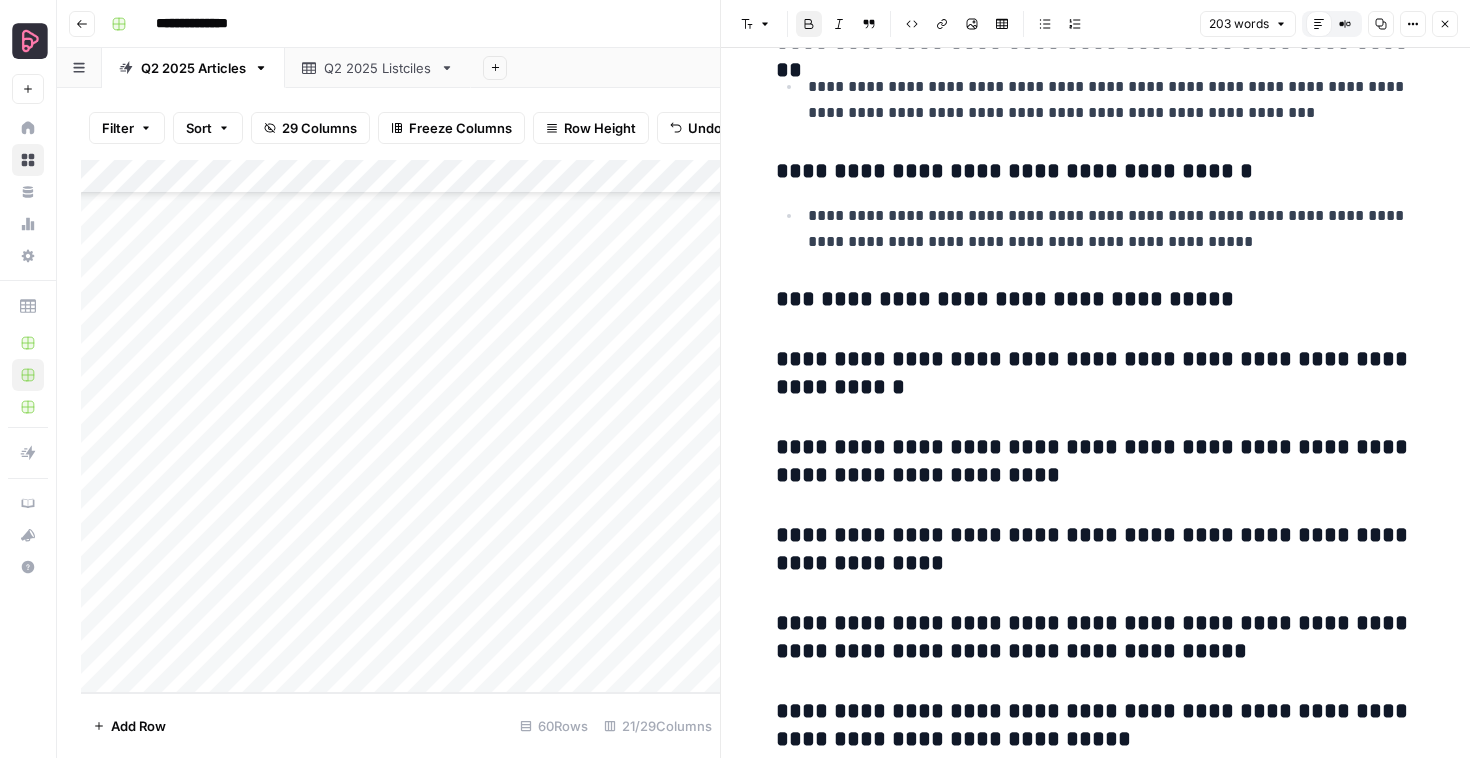 click on "**********" at bounding box center (1096, 202) 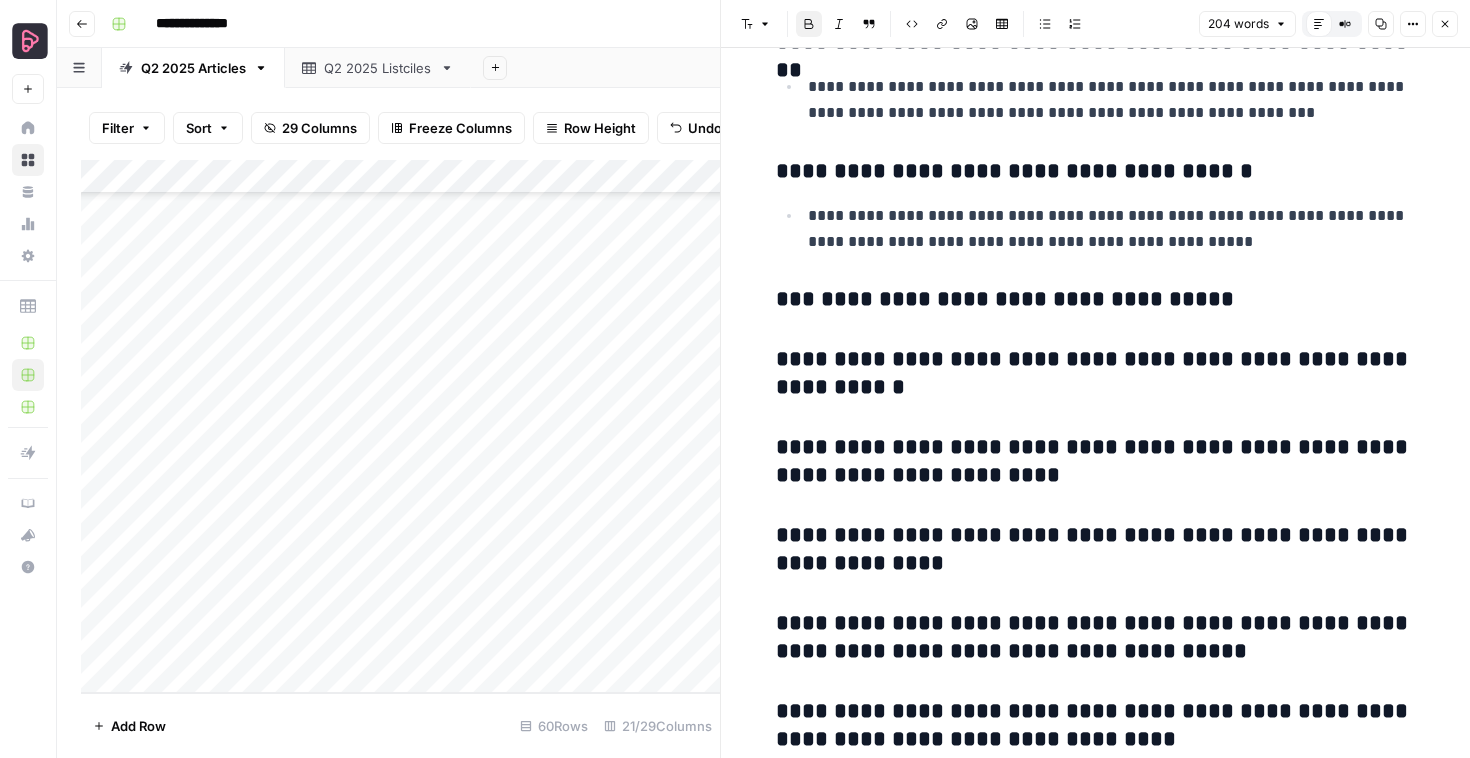 scroll, scrollTop: 662, scrollLeft: 0, axis: vertical 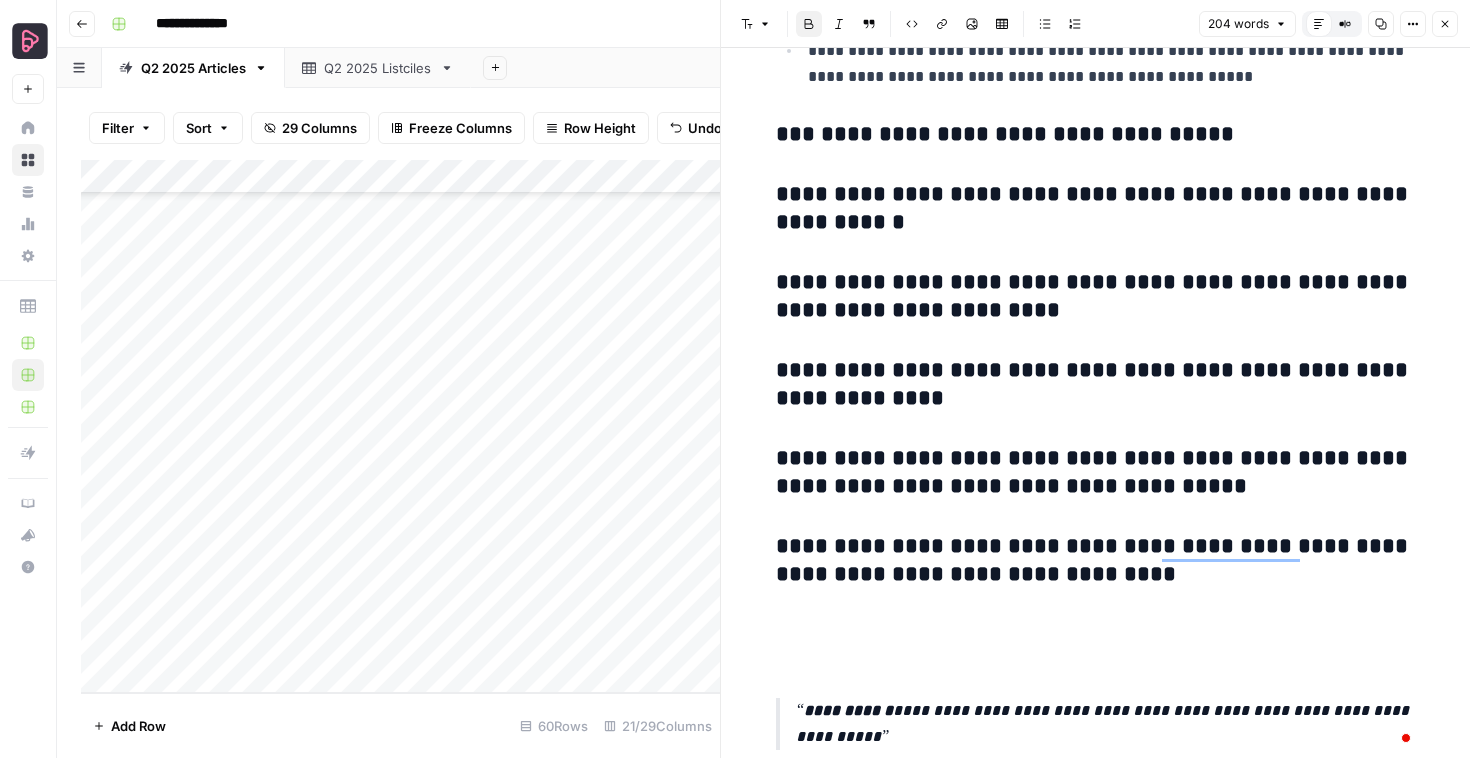 click on "**********" at bounding box center [1096, 561] 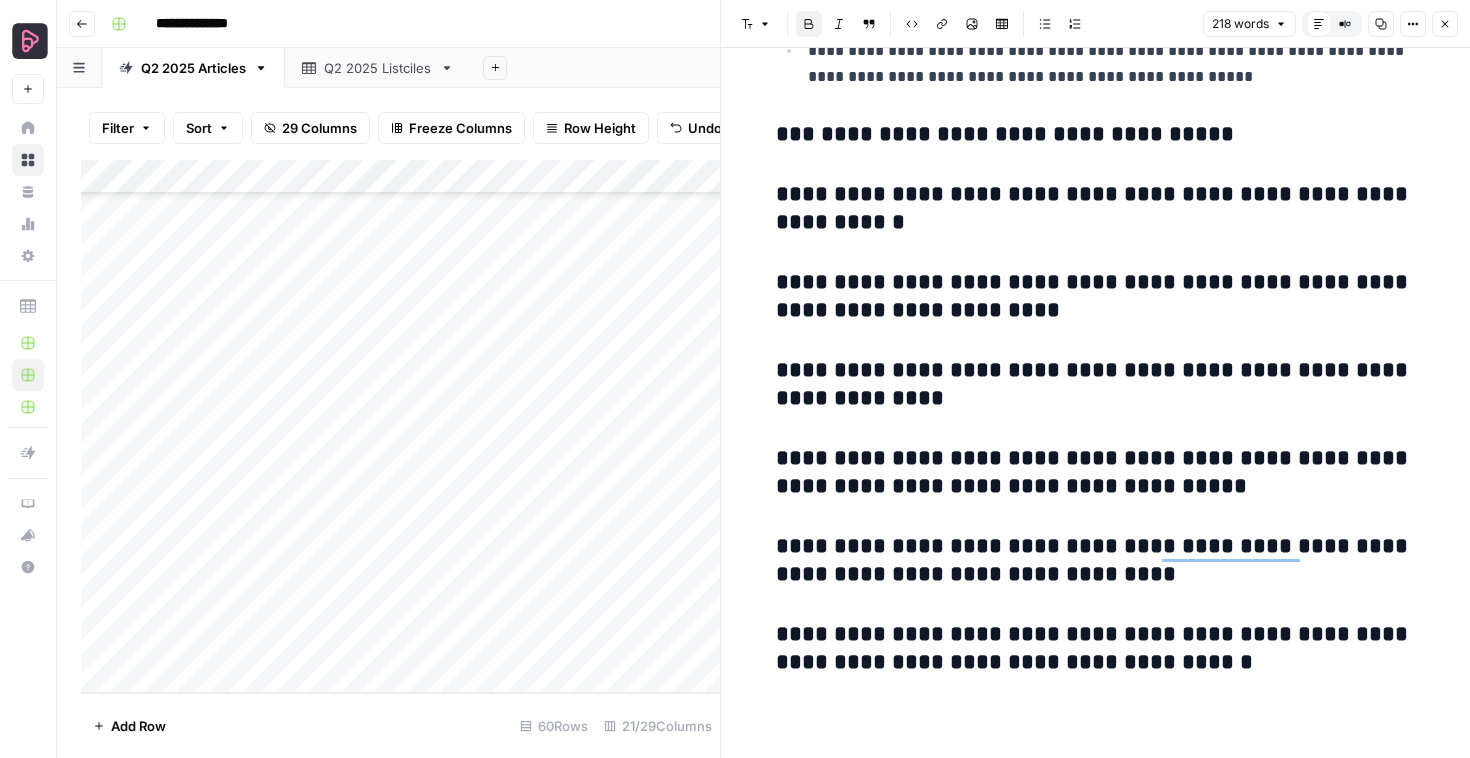 click on "**********" at bounding box center (1096, 81) 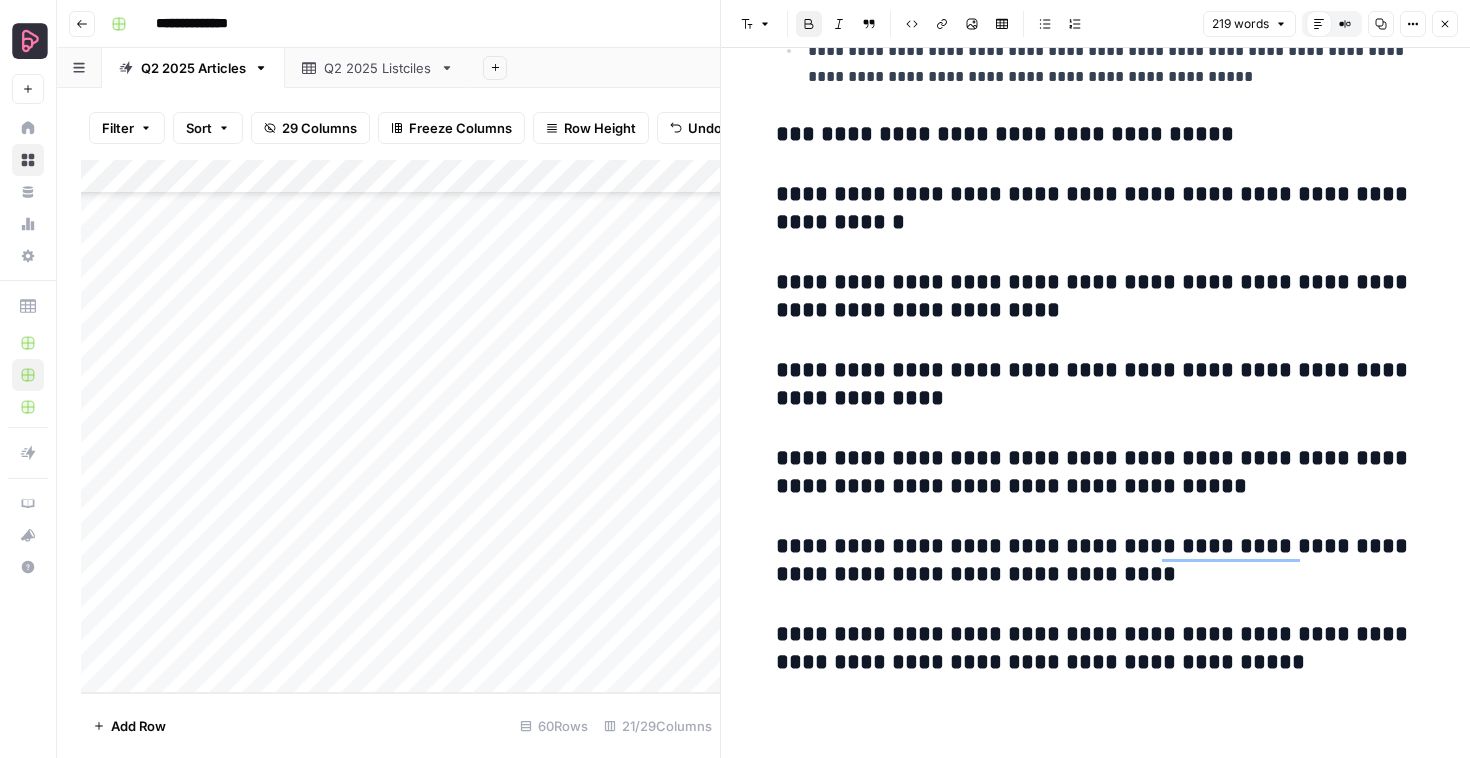 click on "**********" at bounding box center (1096, 649) 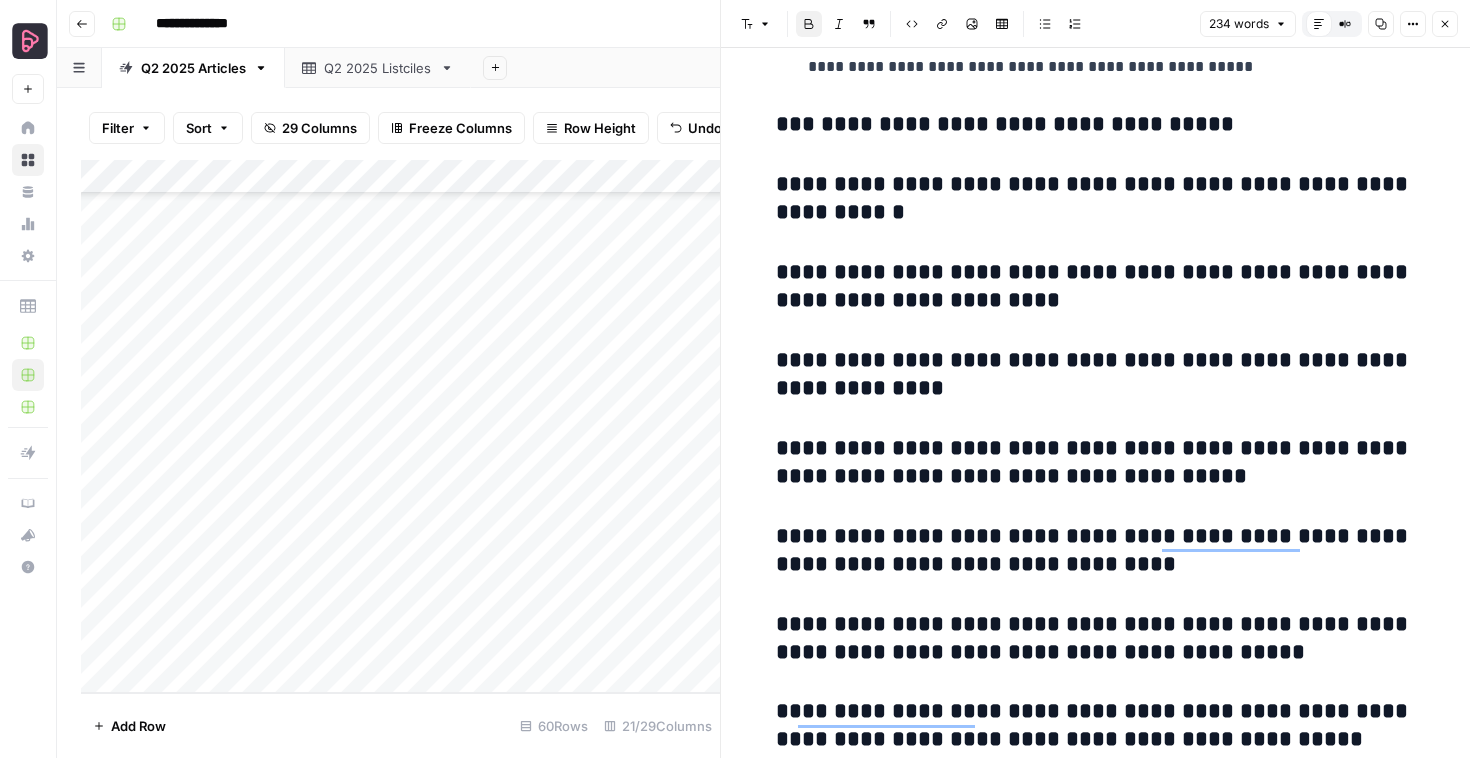 scroll, scrollTop: 811, scrollLeft: 0, axis: vertical 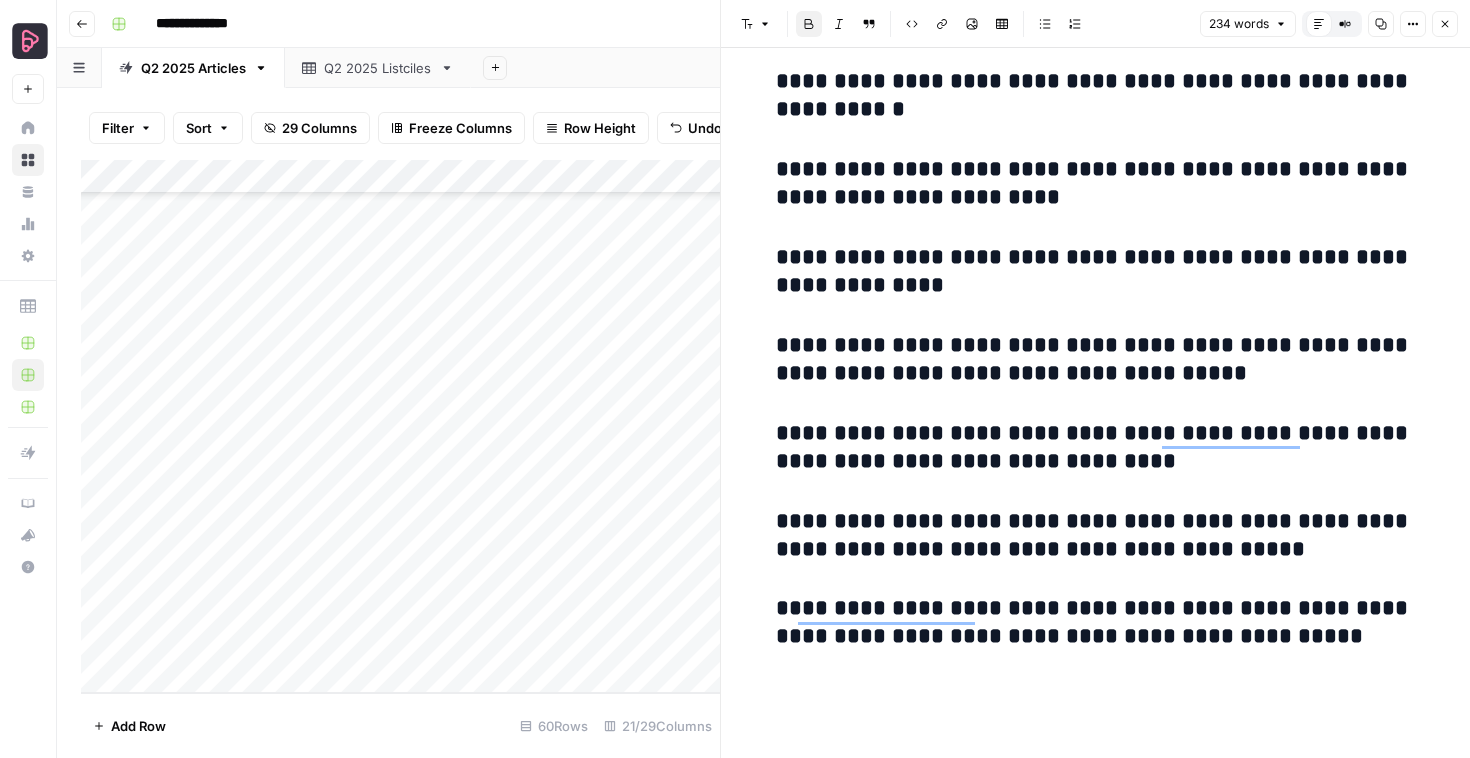 click on "**********" at bounding box center (1095, 622) 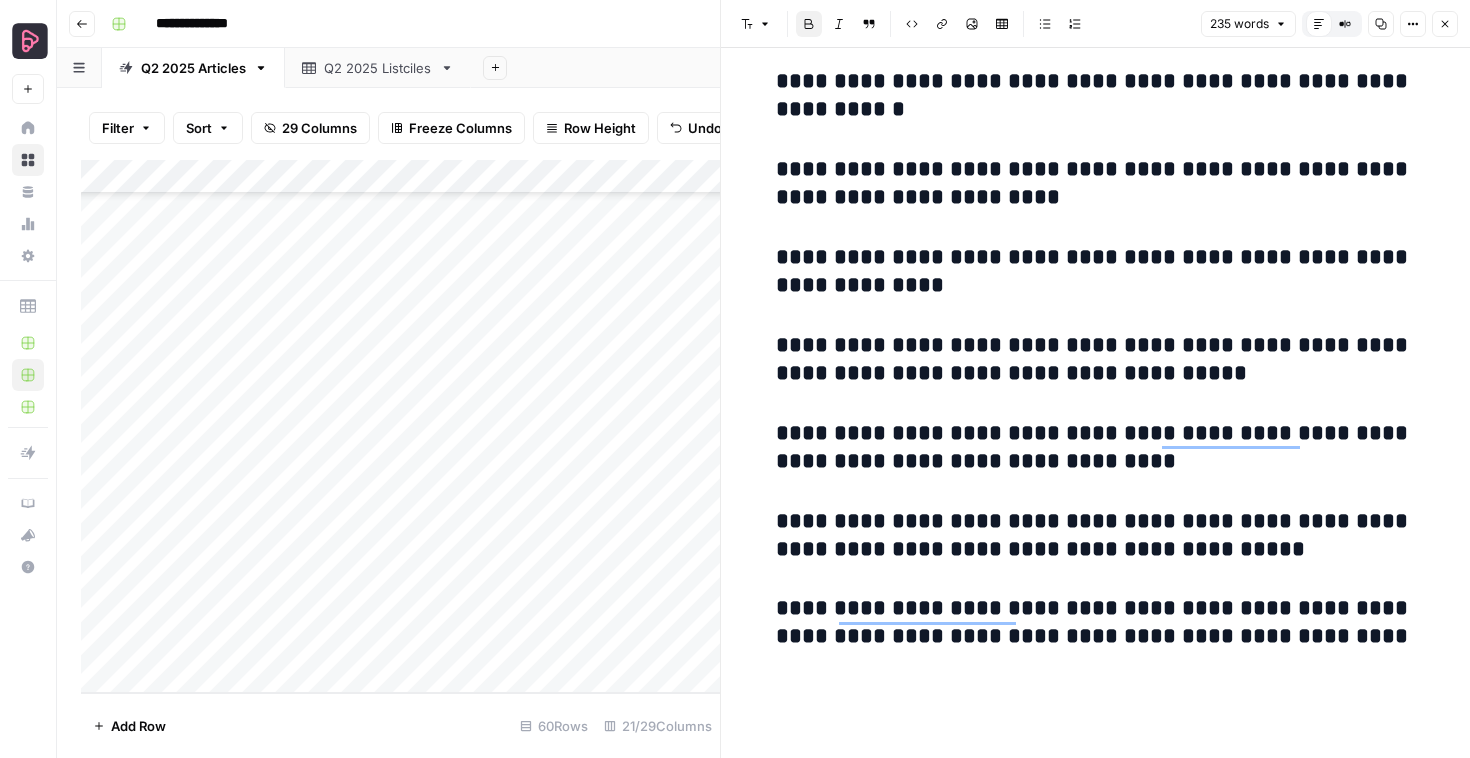 click on "**********" at bounding box center [1096, 623] 